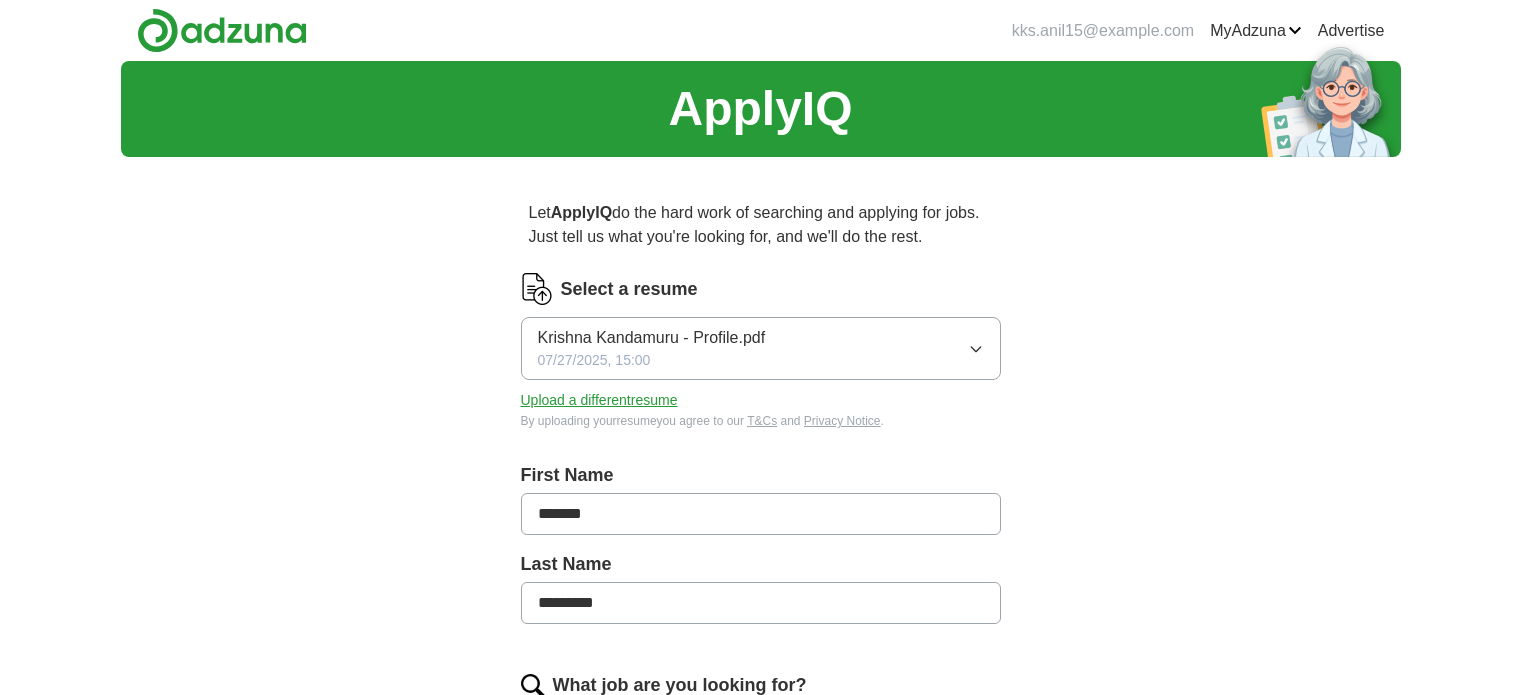 scroll, scrollTop: 0, scrollLeft: 0, axis: both 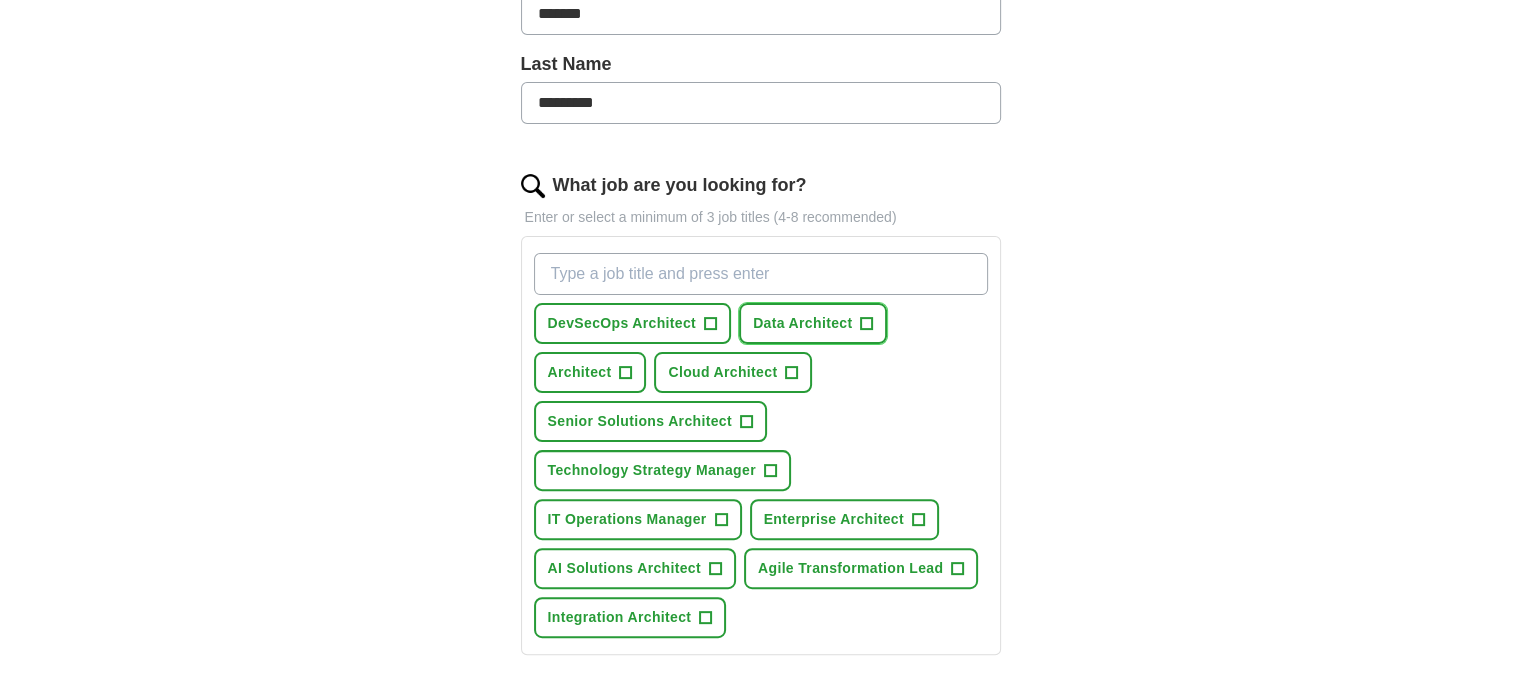 click on "+" at bounding box center [867, 324] 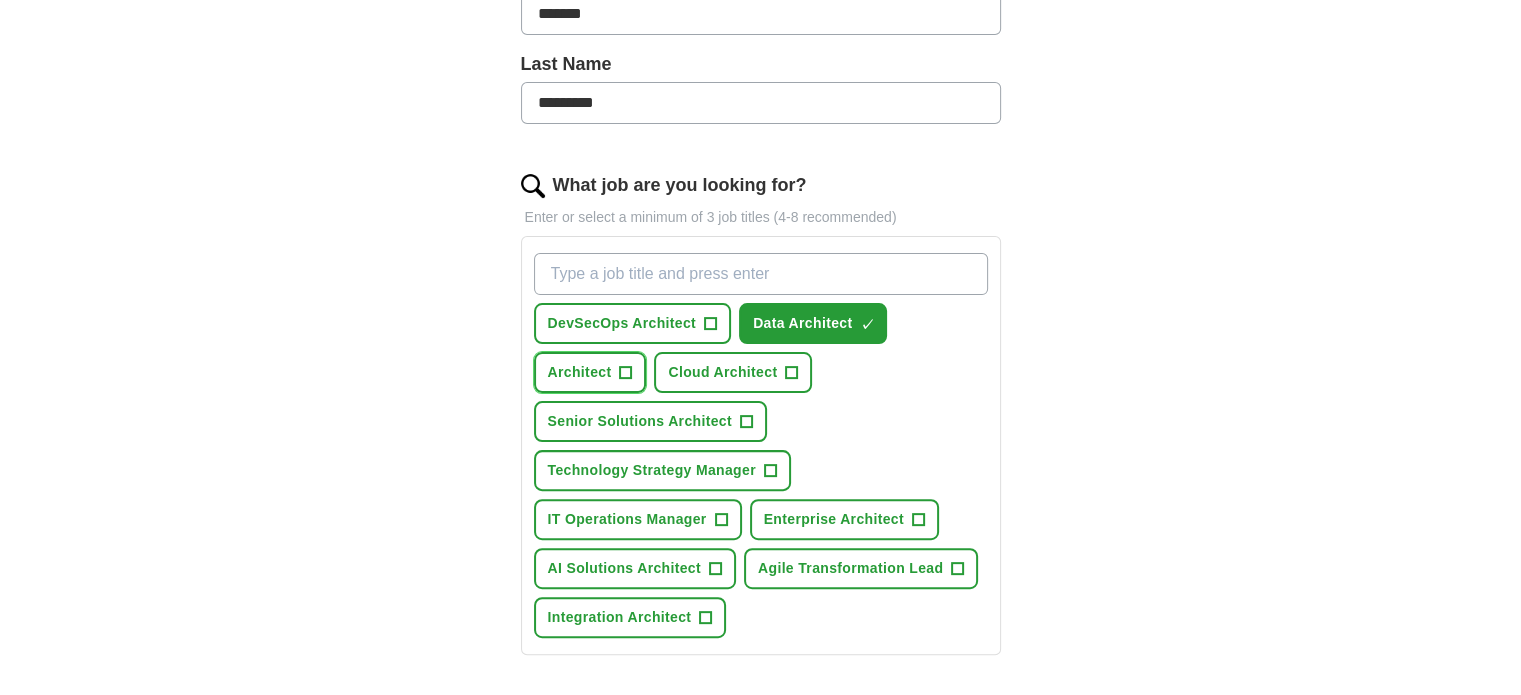 click on "Architect" at bounding box center (580, 372) 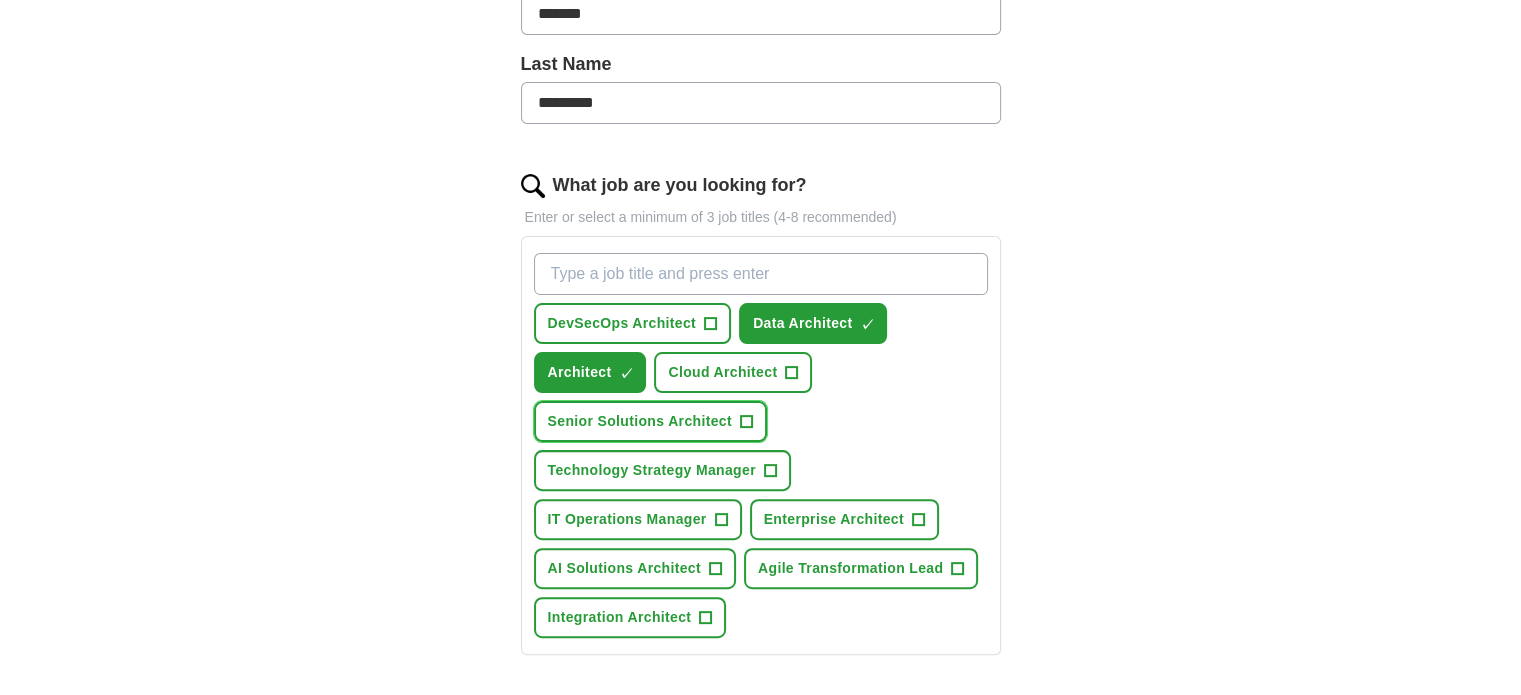 click on "Senior Solutions Architect +" at bounding box center [650, 421] 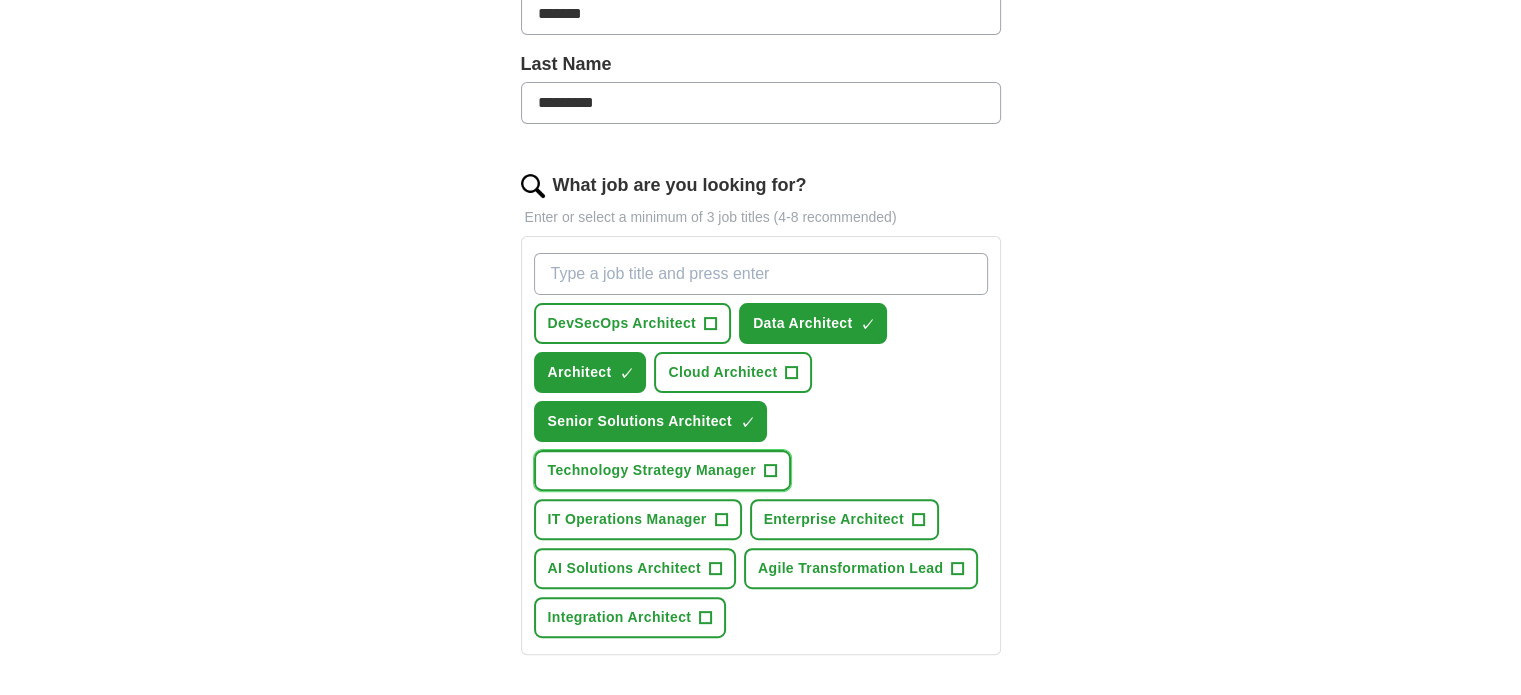 click on "Technology Strategy Manager +" at bounding box center (662, 470) 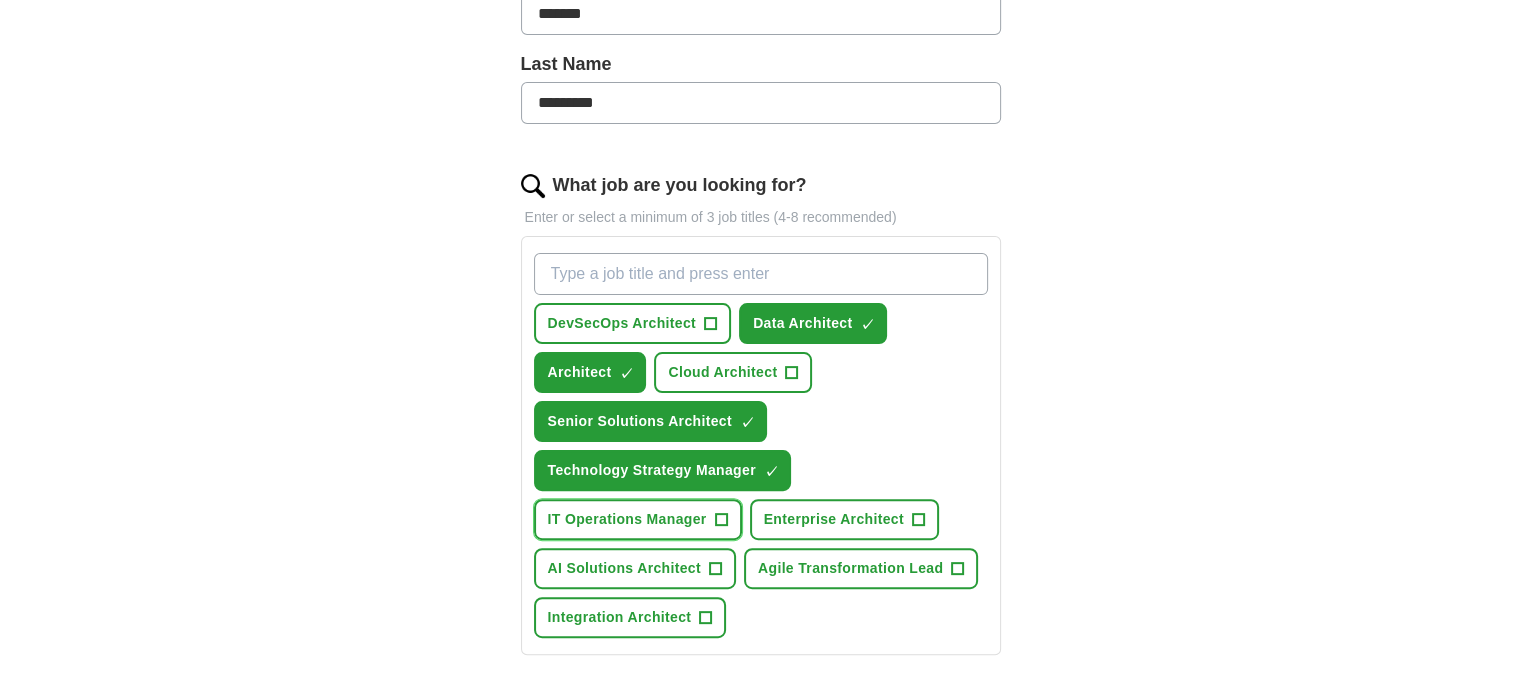 click on "IT Operations Manager" at bounding box center (627, 519) 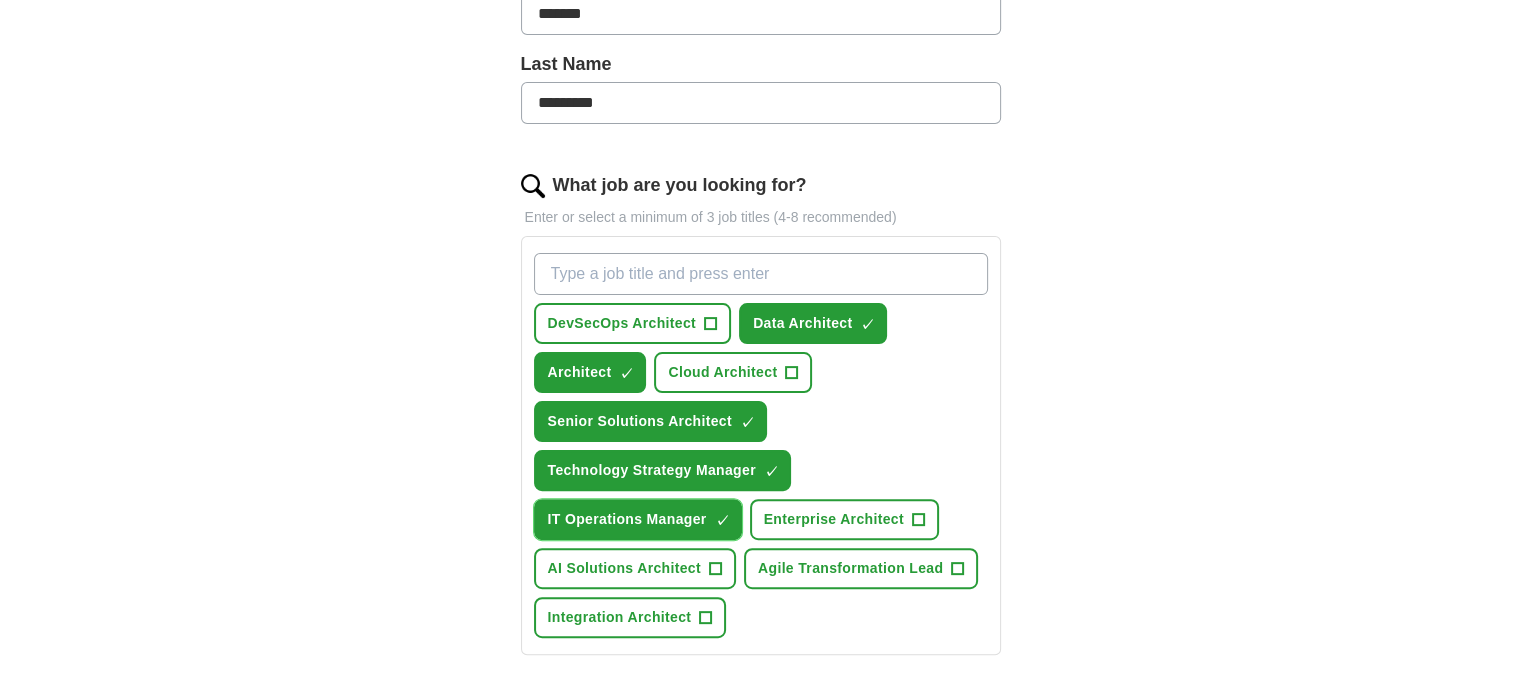click on "×" at bounding box center [0, 0] 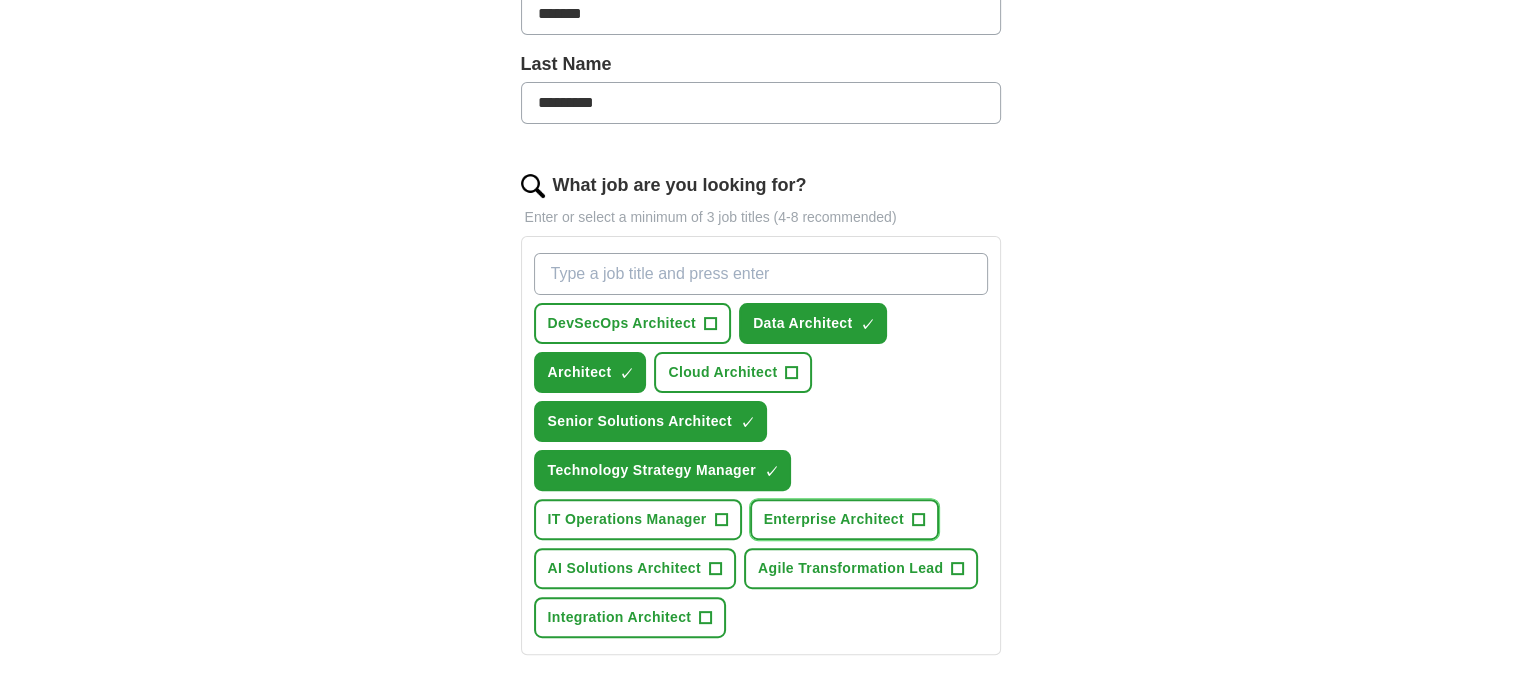 click on "+" at bounding box center (918, 520) 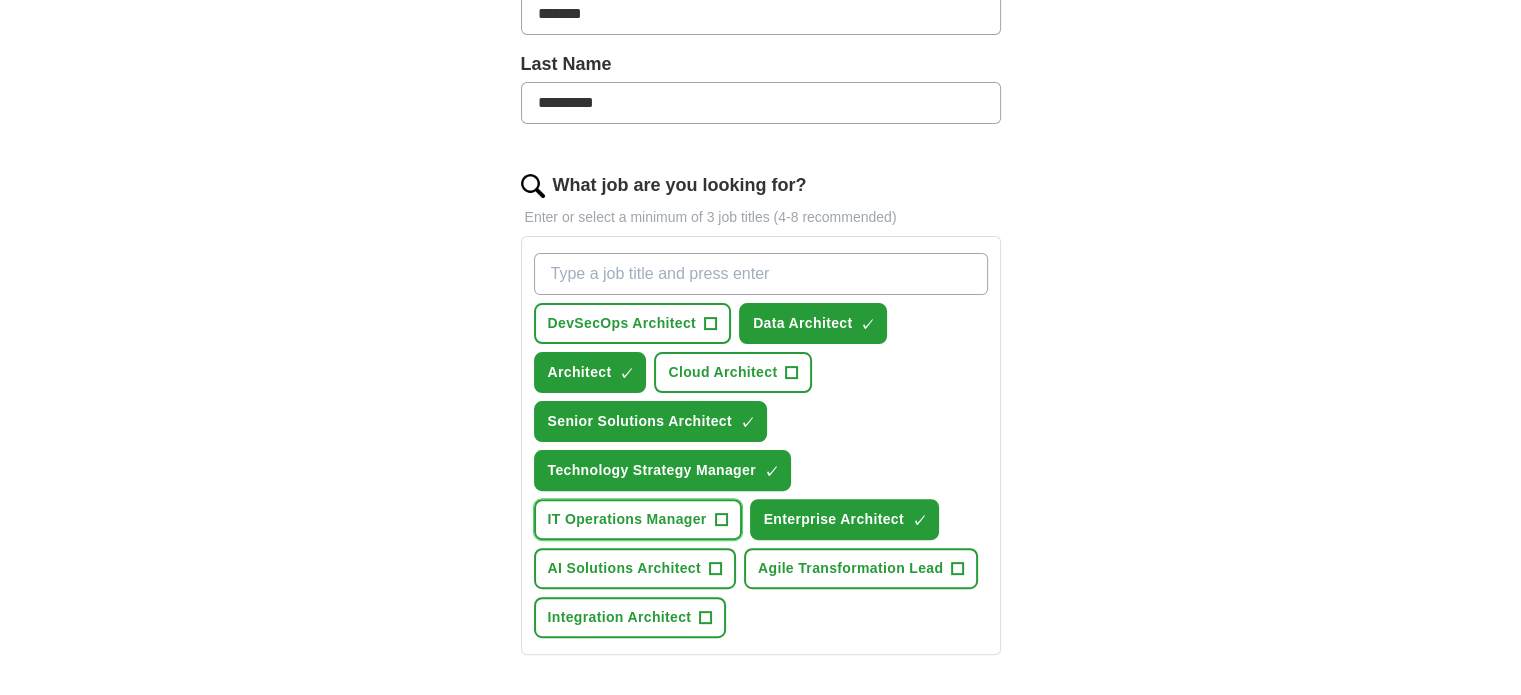 click on "+" at bounding box center [721, 520] 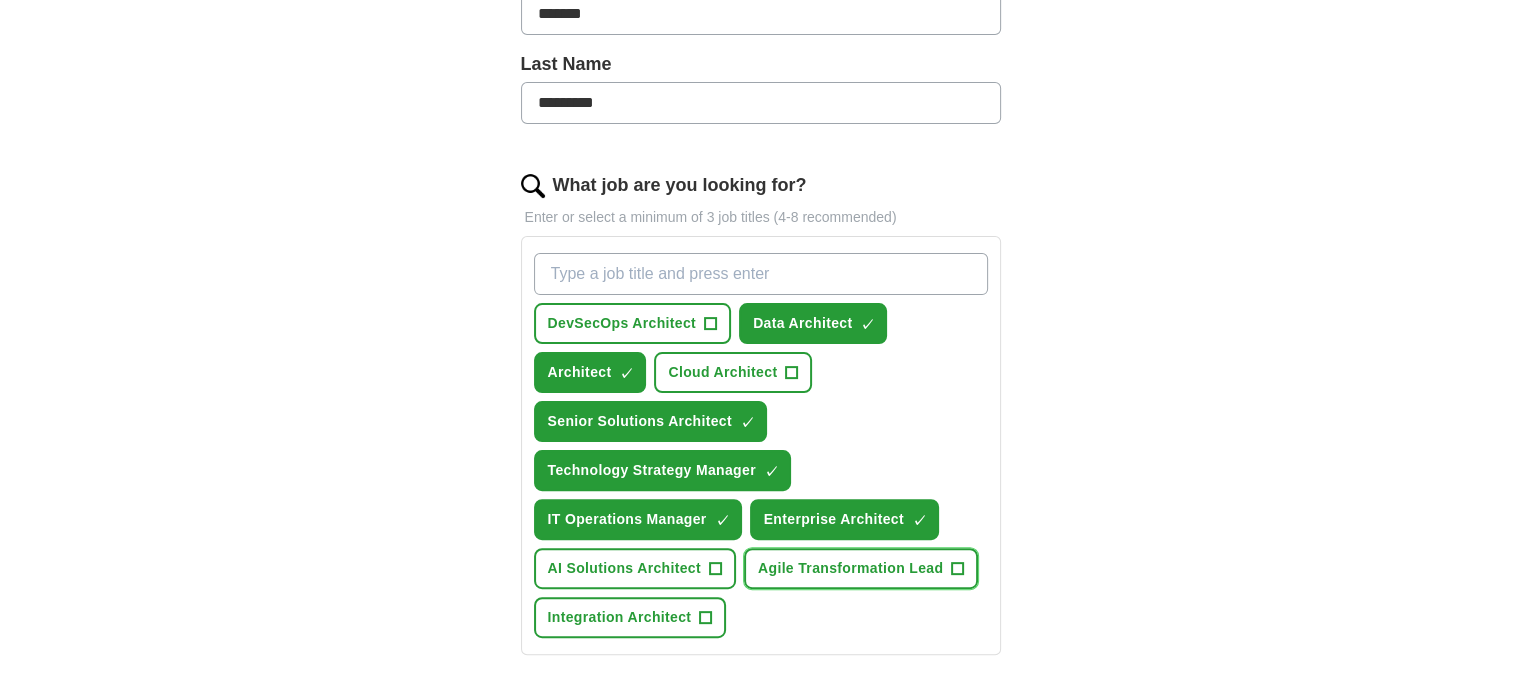 click on "+" at bounding box center [958, 569] 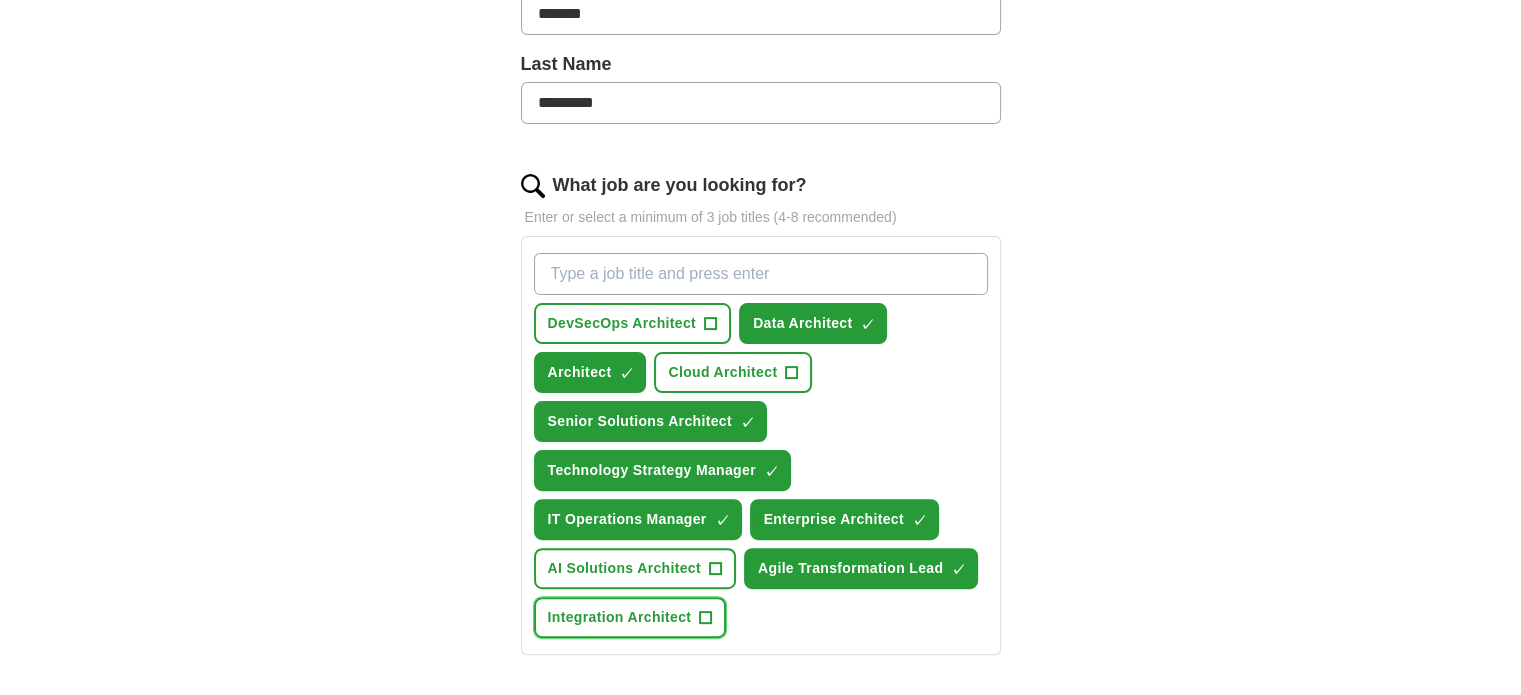 click on "+" at bounding box center [706, 618] 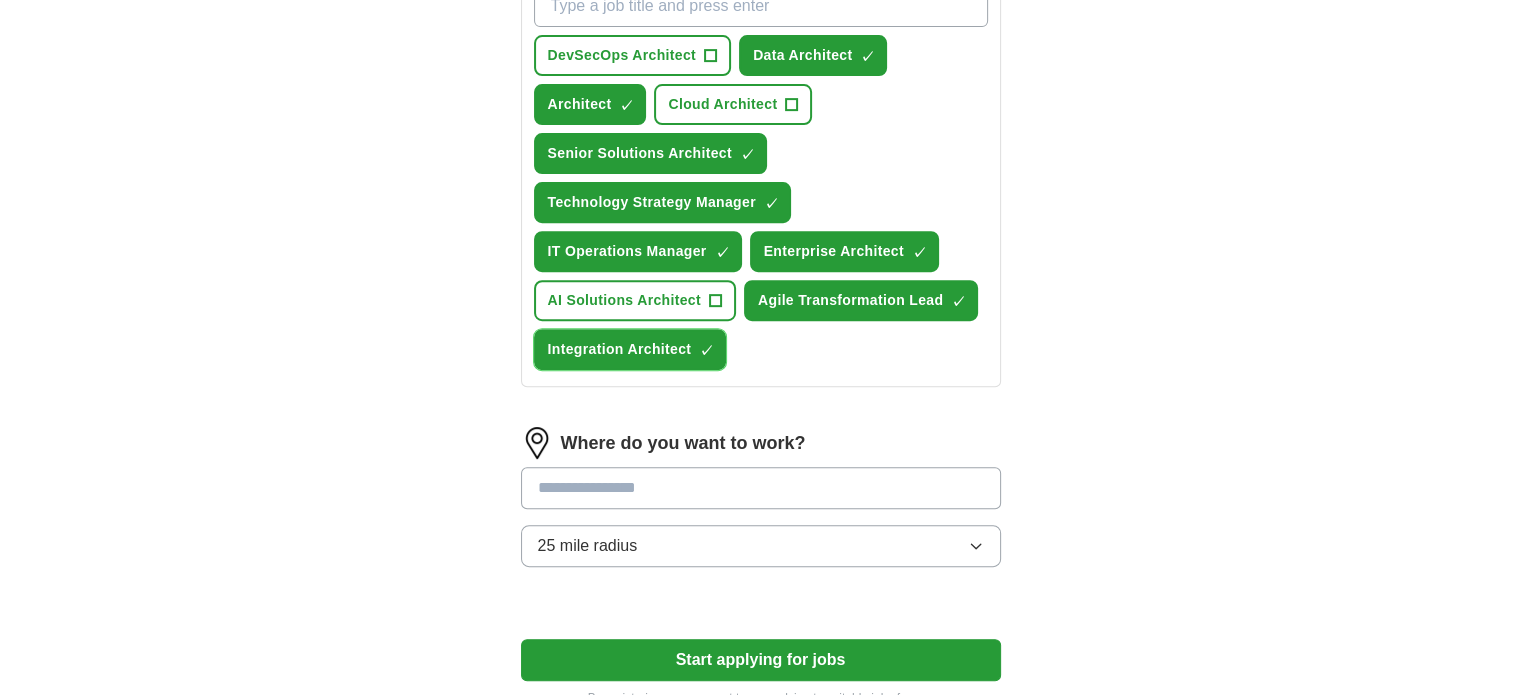 scroll, scrollTop: 800, scrollLeft: 0, axis: vertical 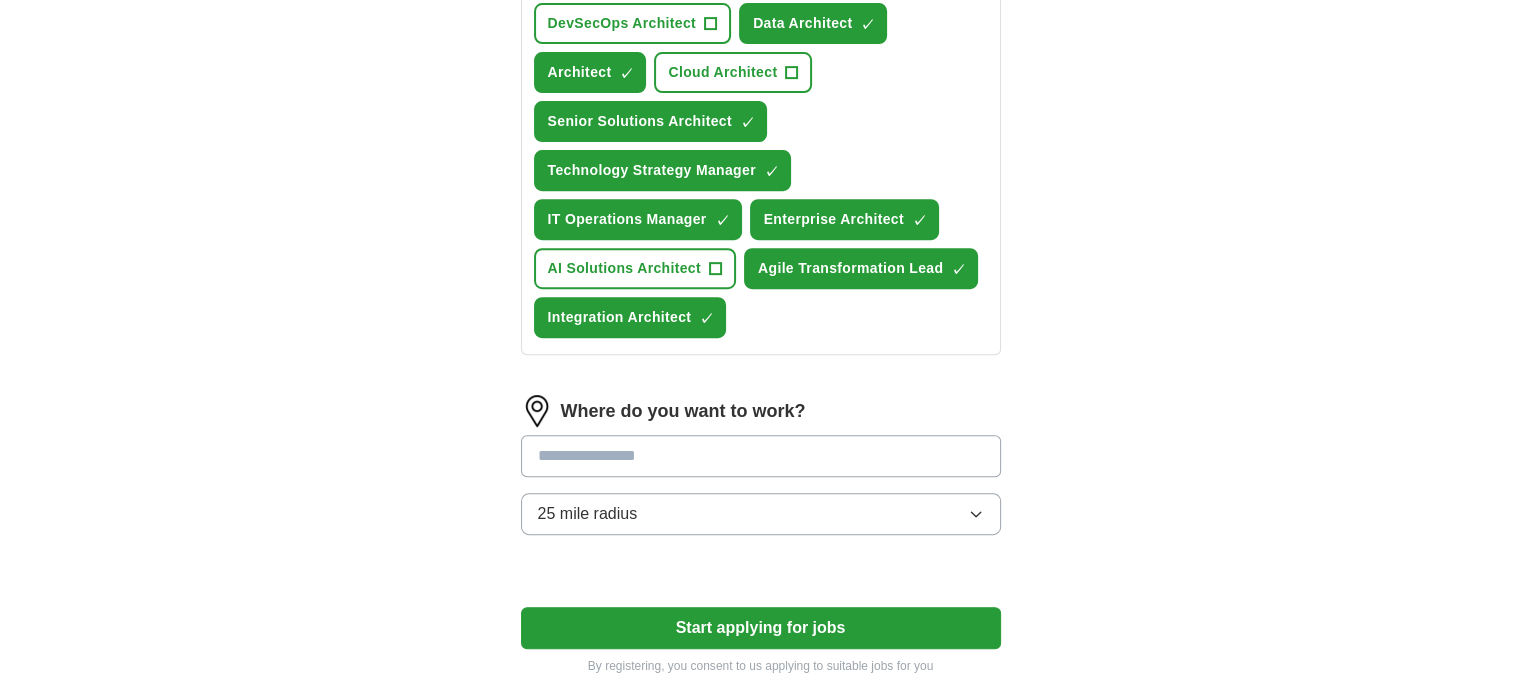 click at bounding box center (761, 456) 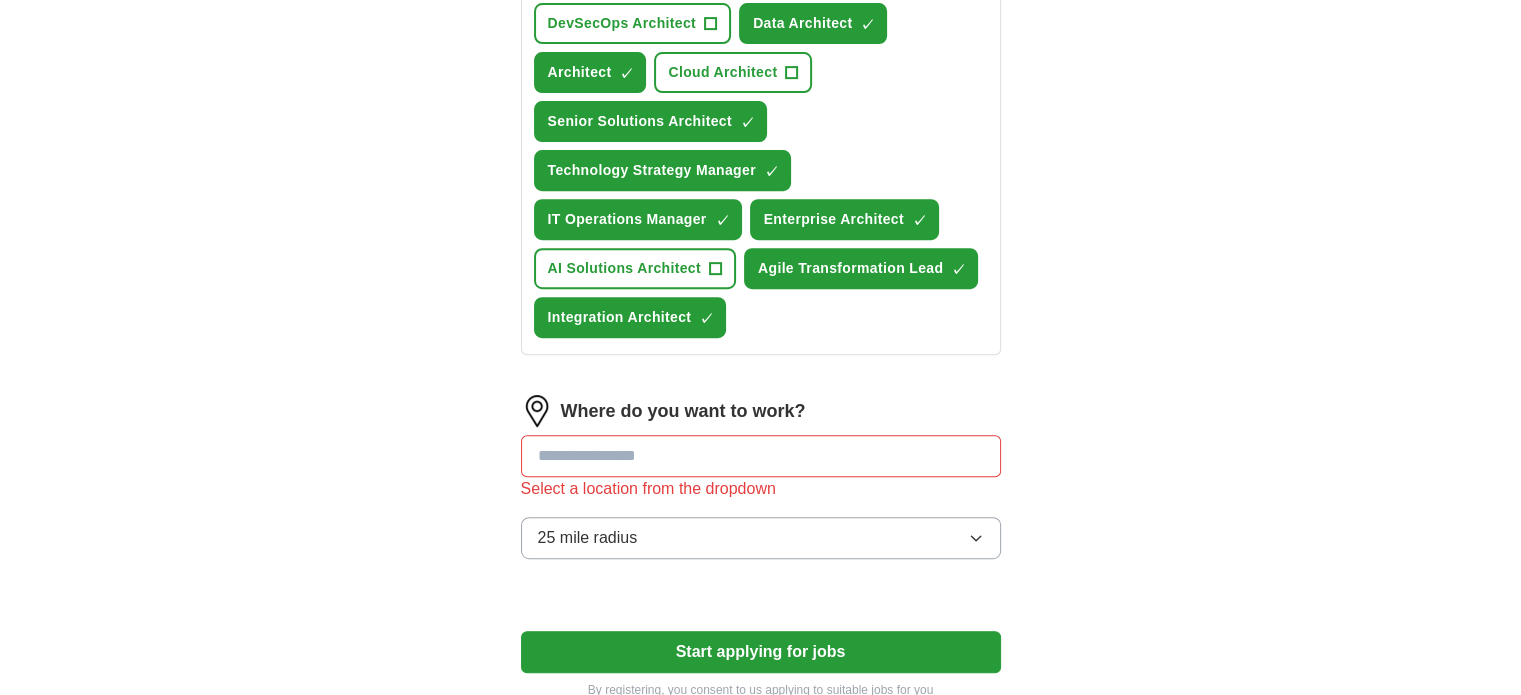 click on "Where do you want to work? Select a location from the dropdown 25 mile radius" at bounding box center [761, 485] 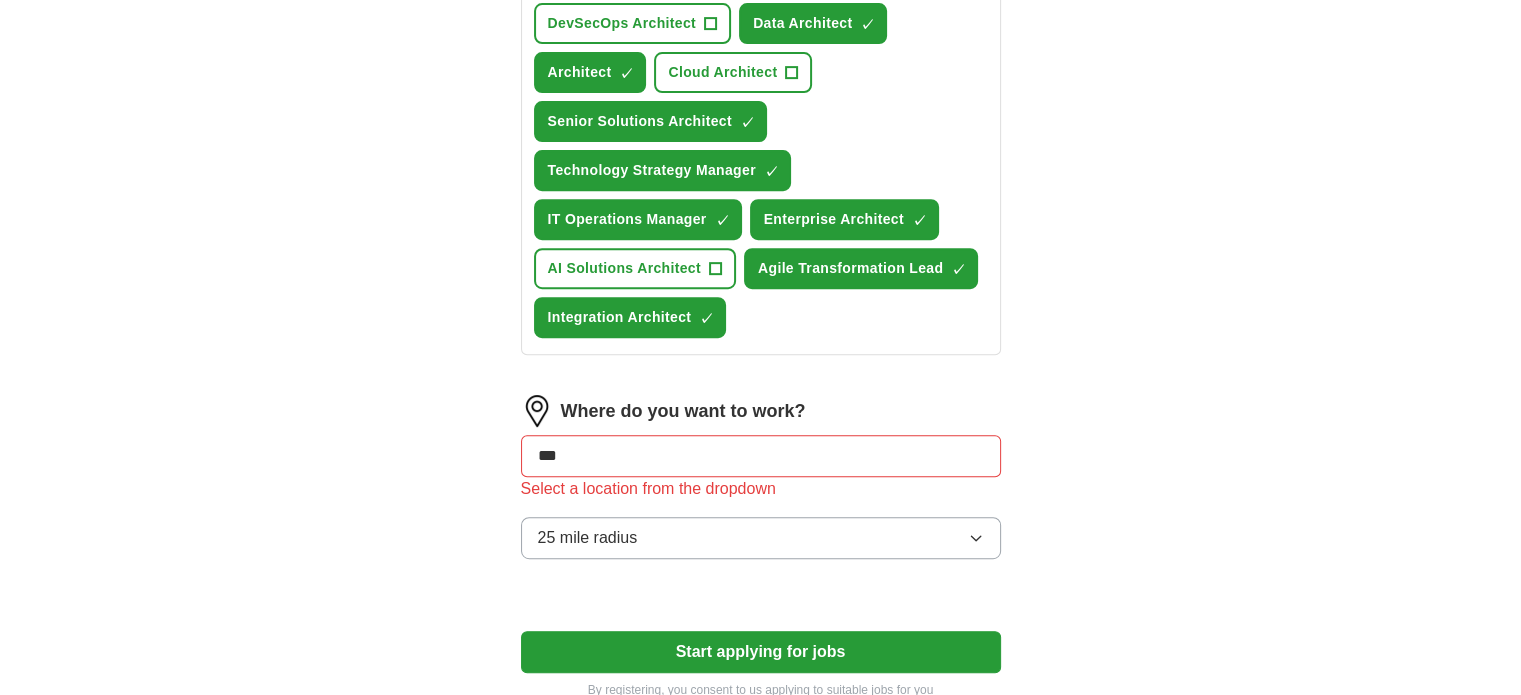 type on "**" 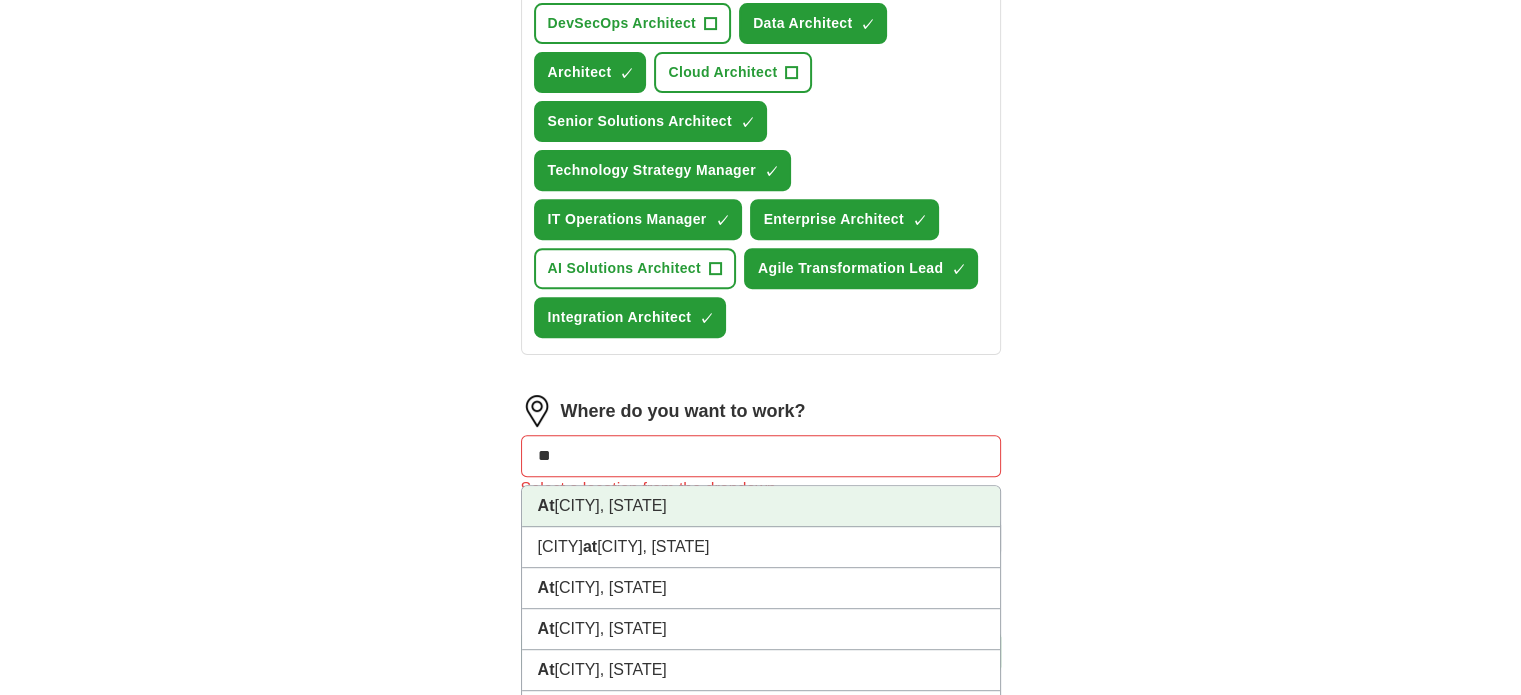 click on "At [CITY], [STATE]" at bounding box center [761, 506] 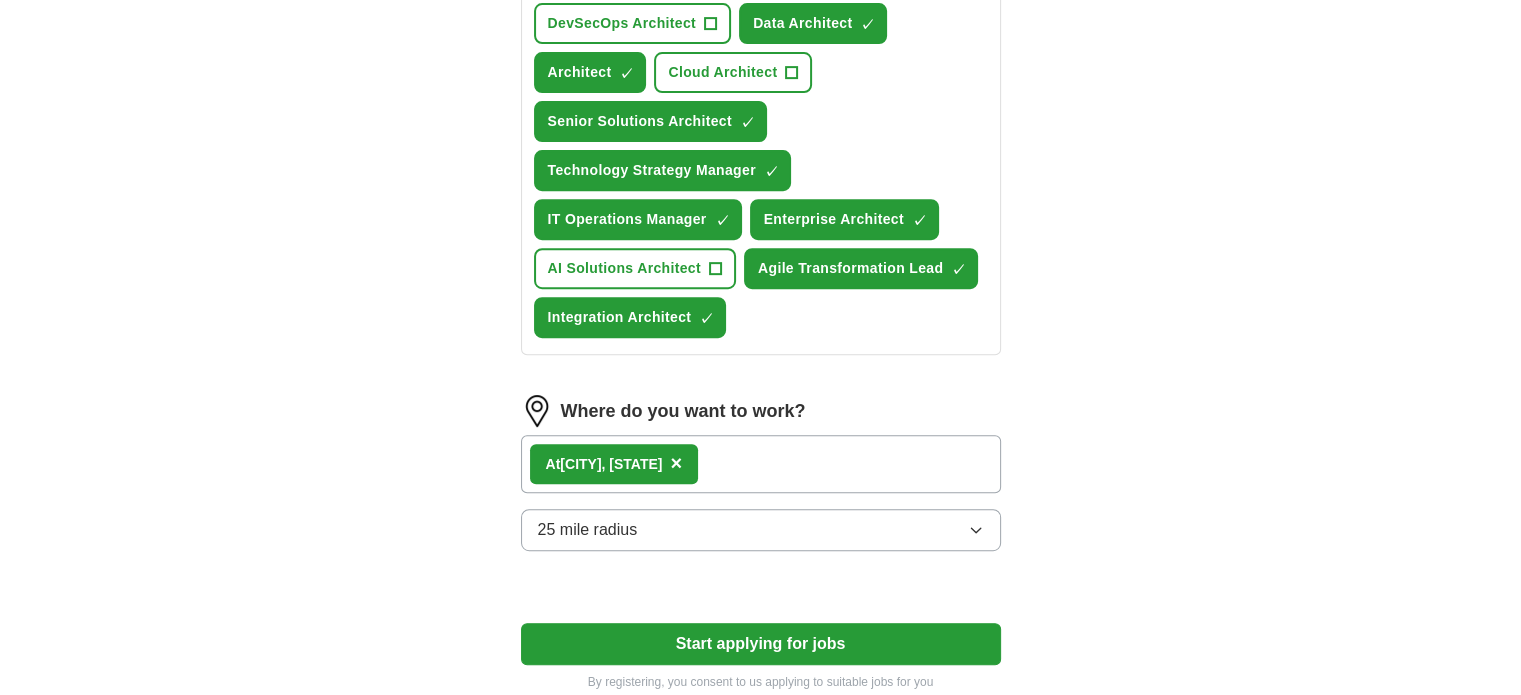 click on "25 mile radius" at bounding box center (588, 530) 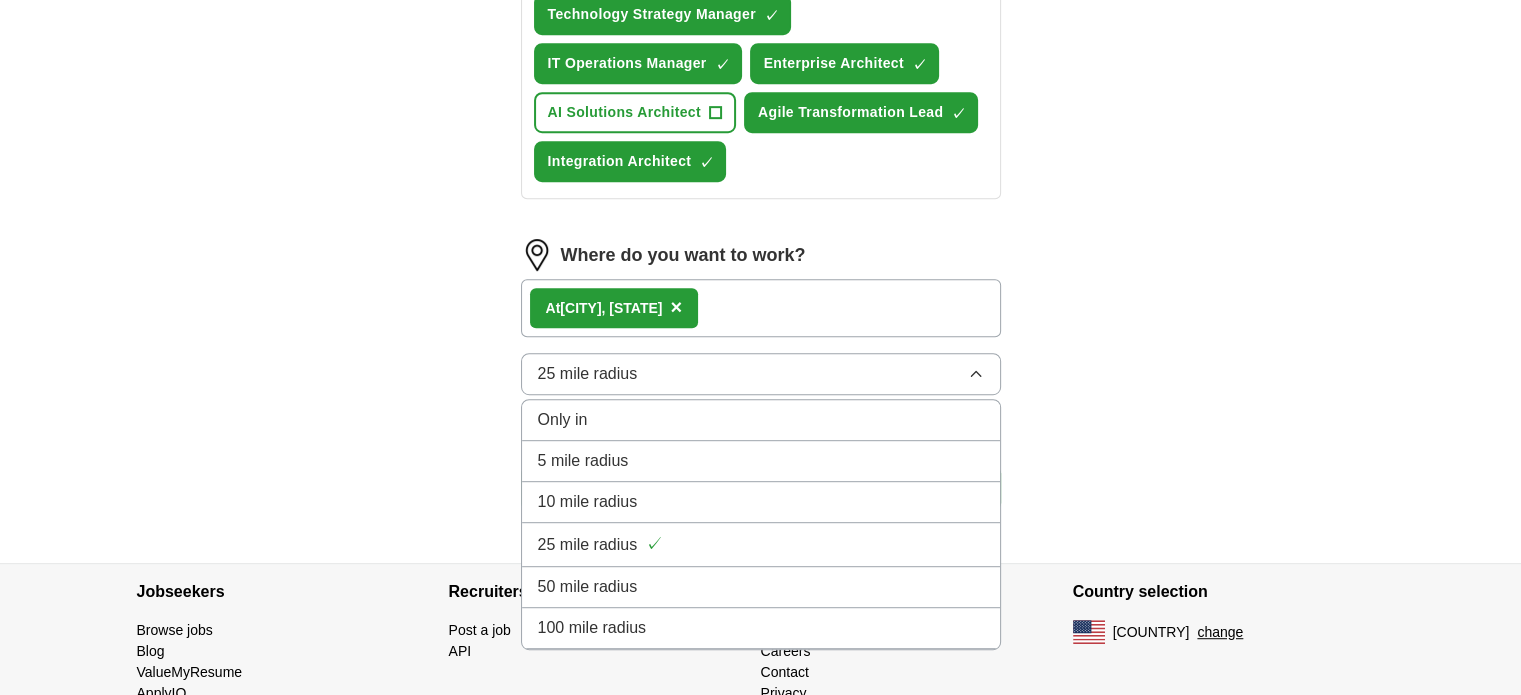 scroll, scrollTop: 1000, scrollLeft: 0, axis: vertical 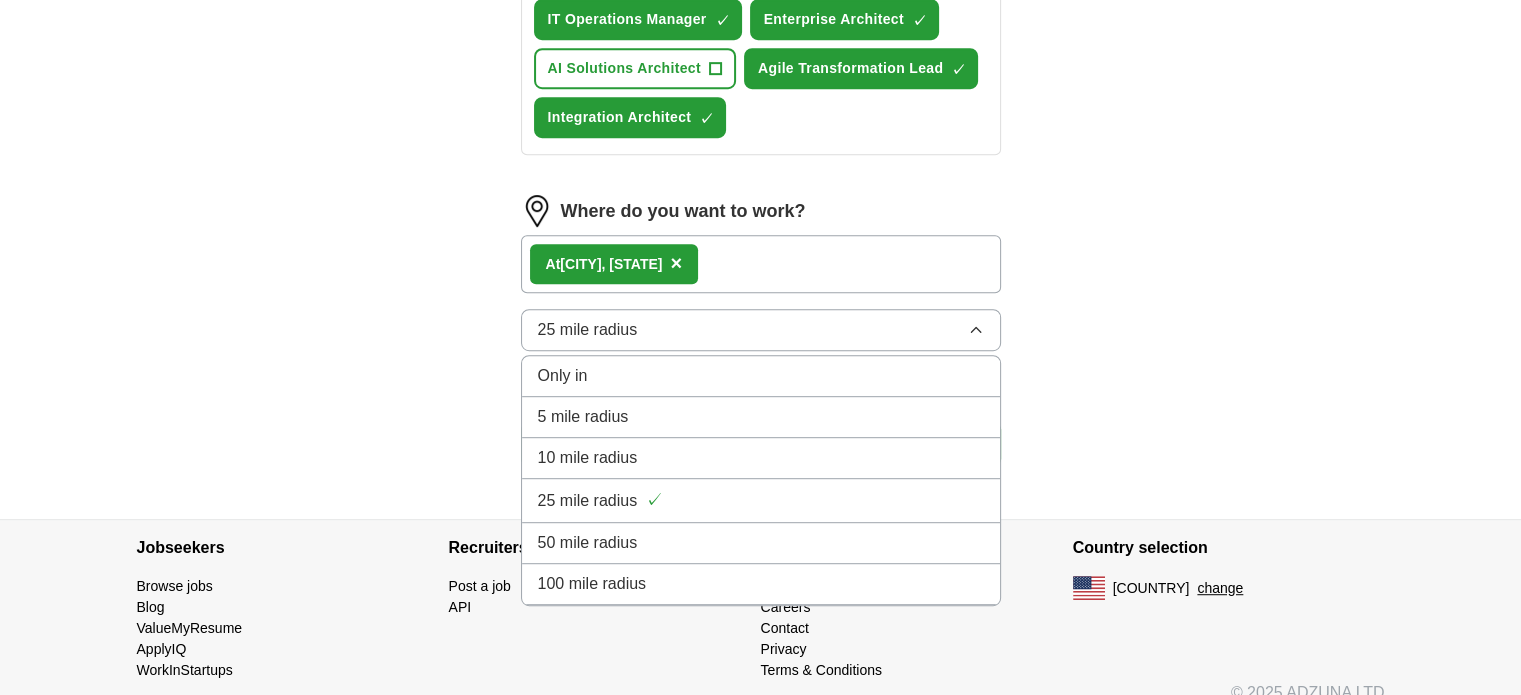 click on "100 mile radius" at bounding box center [592, 584] 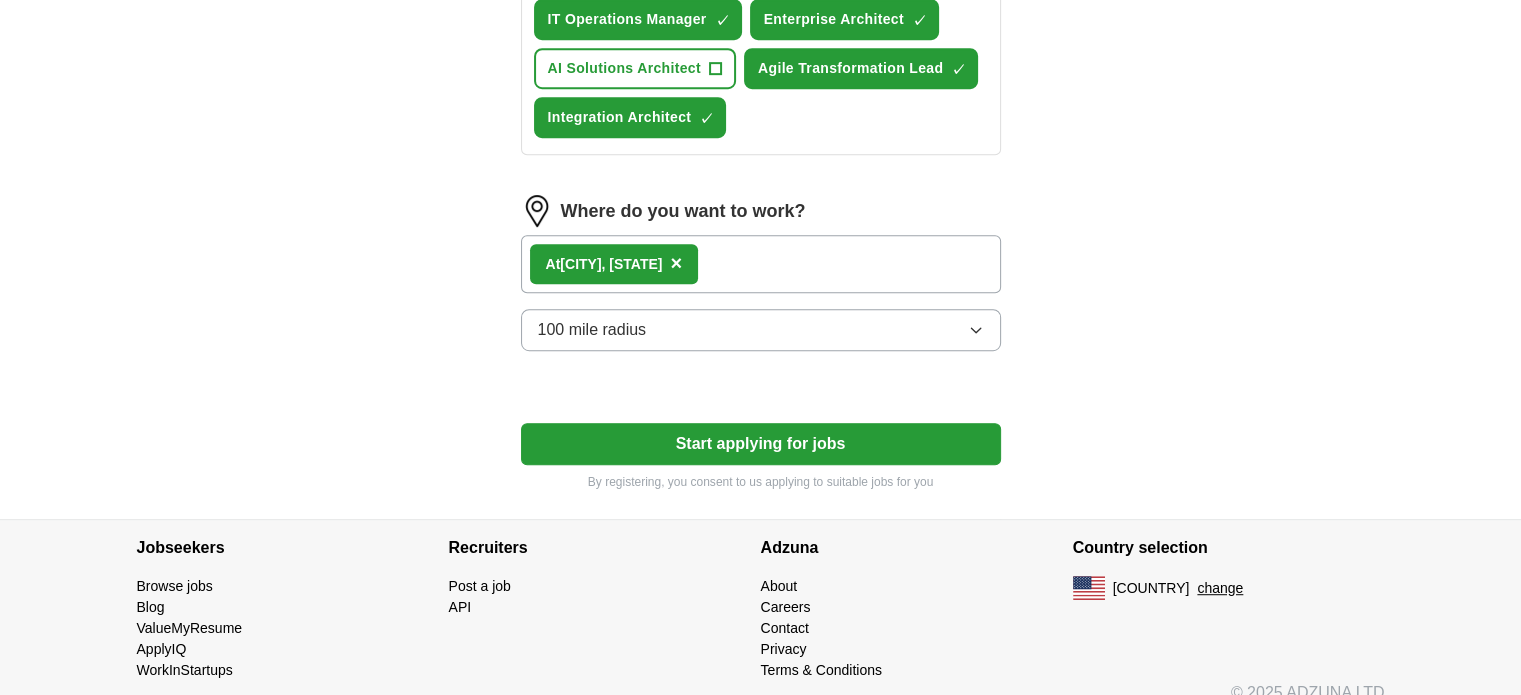 click on "100 mile radius" at bounding box center (592, 330) 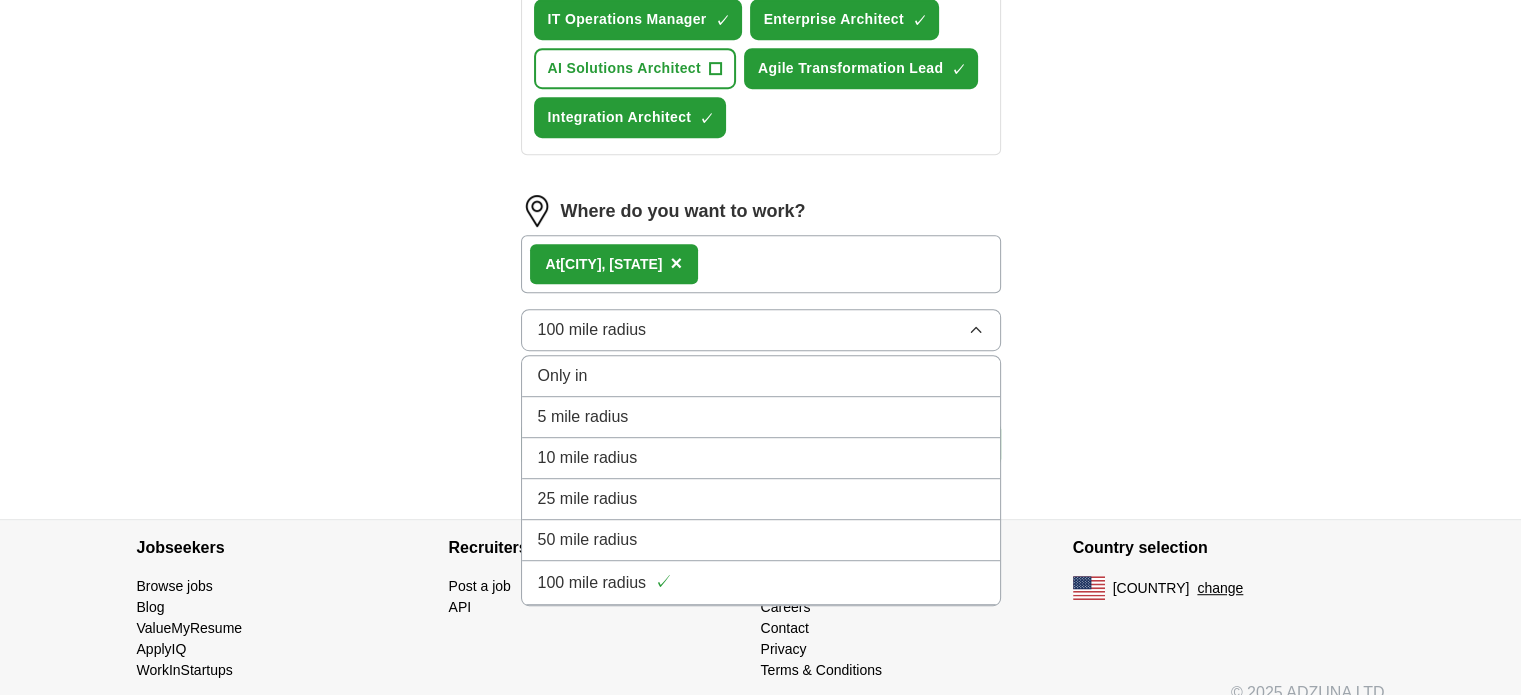 click on "ApplyIQ Let ApplyIQ do the hard work of searching and applying for jobs. Just tell us what you're looking for, and we'll do the rest. Select a resume Krishna Kandamuru - Profile.pdf 07/27/2025, 15:00 Upload a different resume By uploading your resume you agree to our T&Cs and Privacy Notice. First Name ******* Last Name ********* What job are you looking for? Enter or select a minimum of 3 job titles (4-8 recommended) DevSecOps Architect + Data Architect ✓ × Architect ✓ × Cloud Architect + Senior Solutions Architect ✓ × Technology Strategy Manager ✓ × IT Operations Manager ✓ × Enterprise Architect ✓ × AI Solutions Architect + Agile Transformation Lead ✓ × Integration Architect ✓ × Where do you want to work? At [CITY], [STATE] × 100 mile radius Only in 5 mile radius 10 mile radius 25 mile radius 50 mile radius 100 mile radius ✓ Start applying for jobs By registering, you consent to us applying to suitable jobs for you" at bounding box center [761, -210] 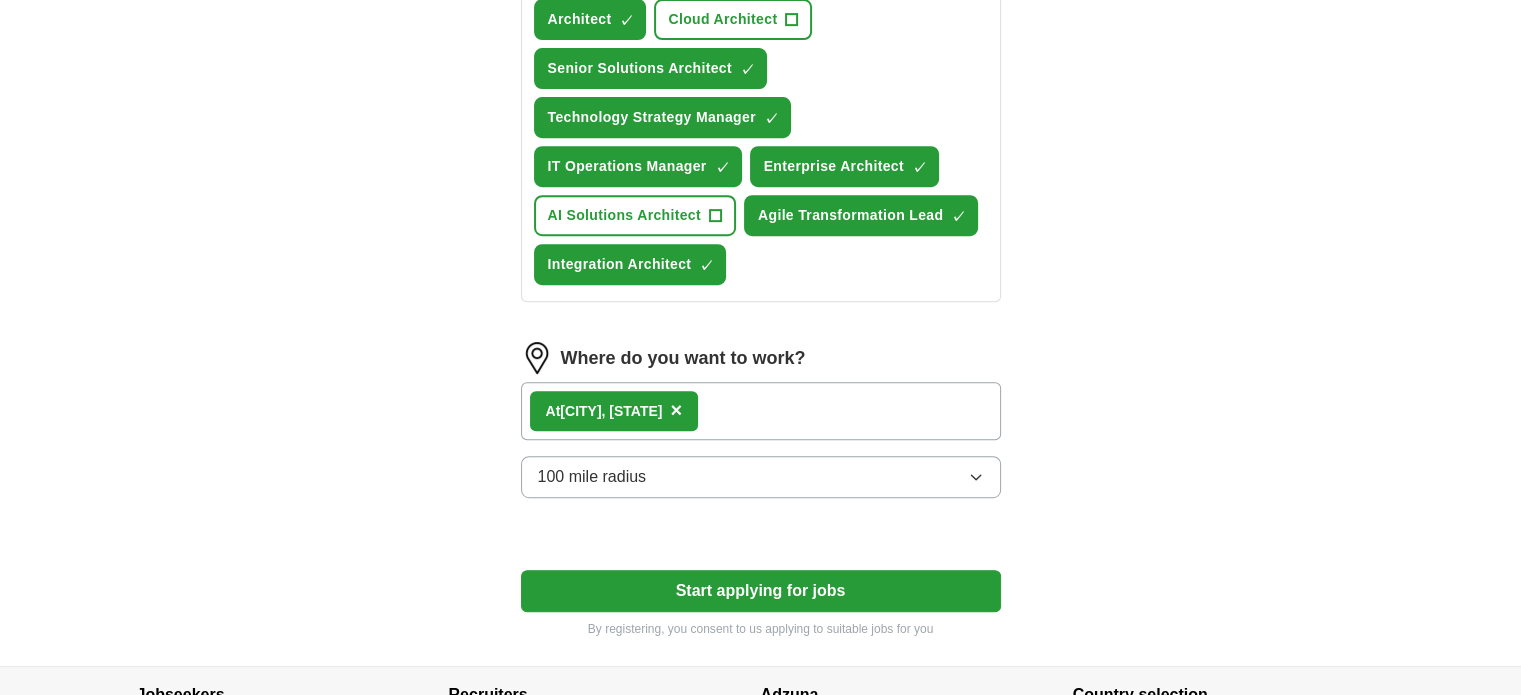 scroll, scrollTop: 1000, scrollLeft: 0, axis: vertical 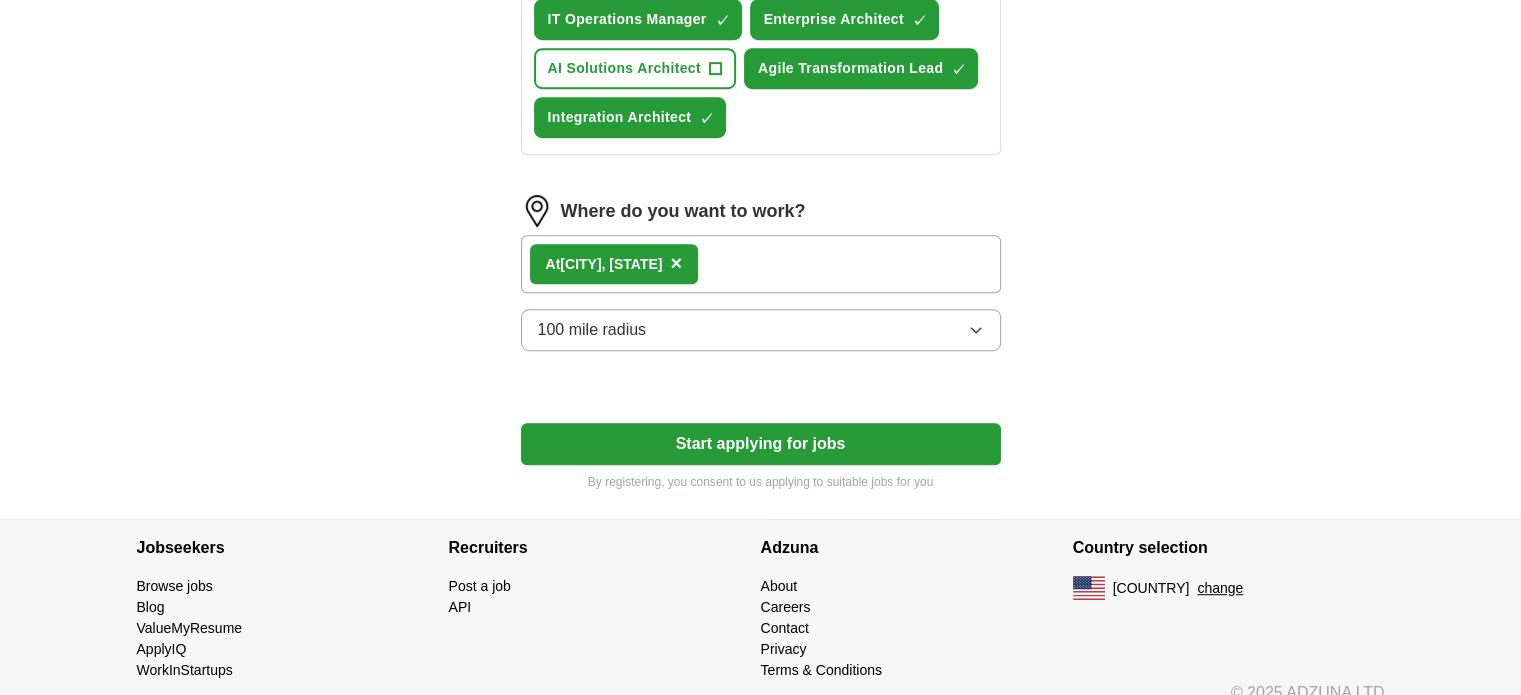 click on "Start applying for jobs" at bounding box center (761, 444) 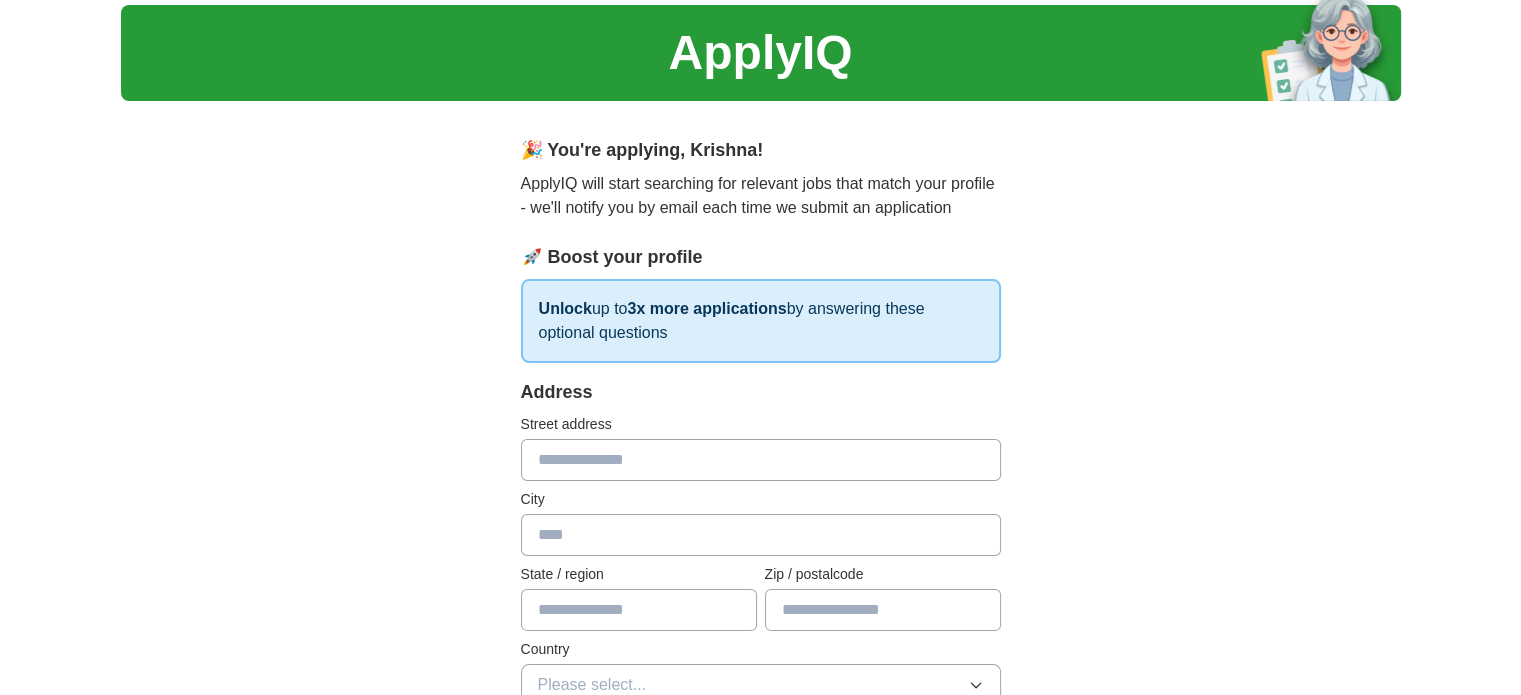 scroll, scrollTop: 100, scrollLeft: 0, axis: vertical 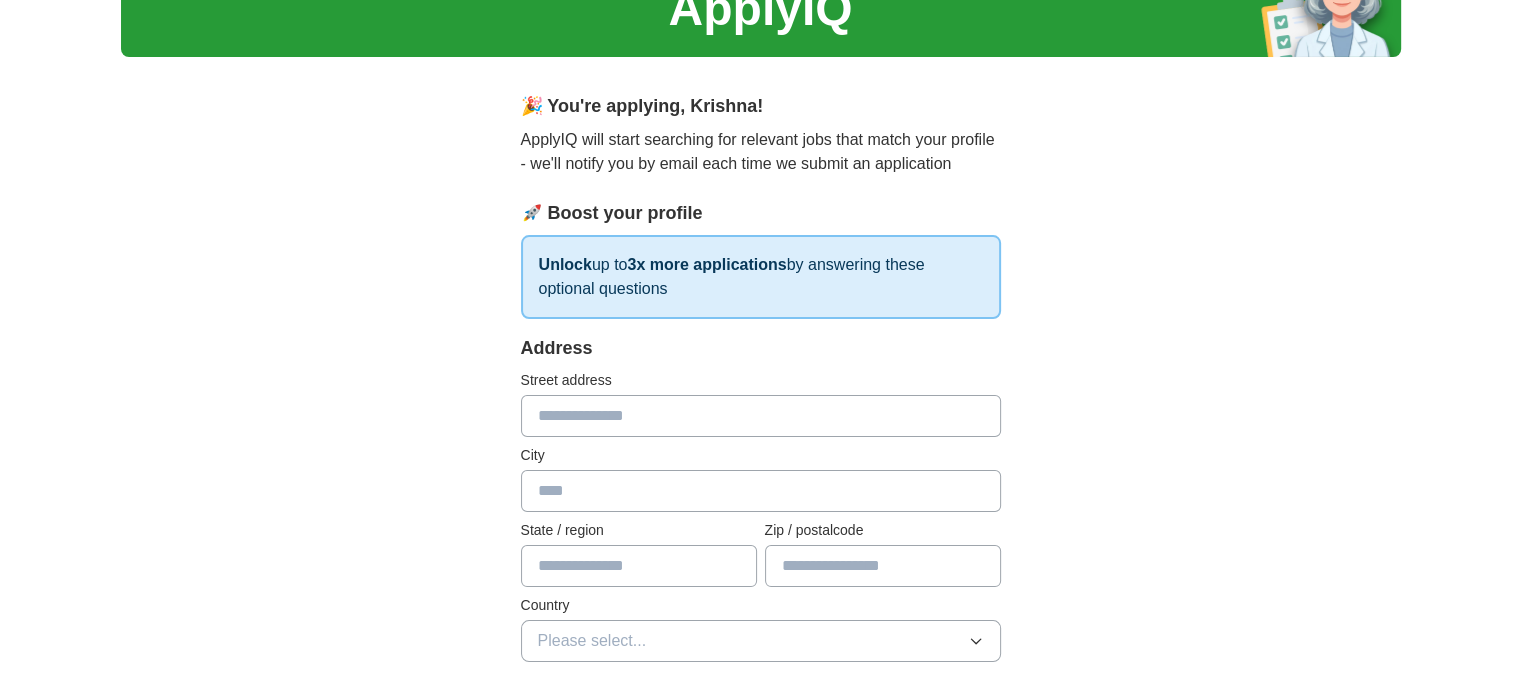 click at bounding box center [761, 416] 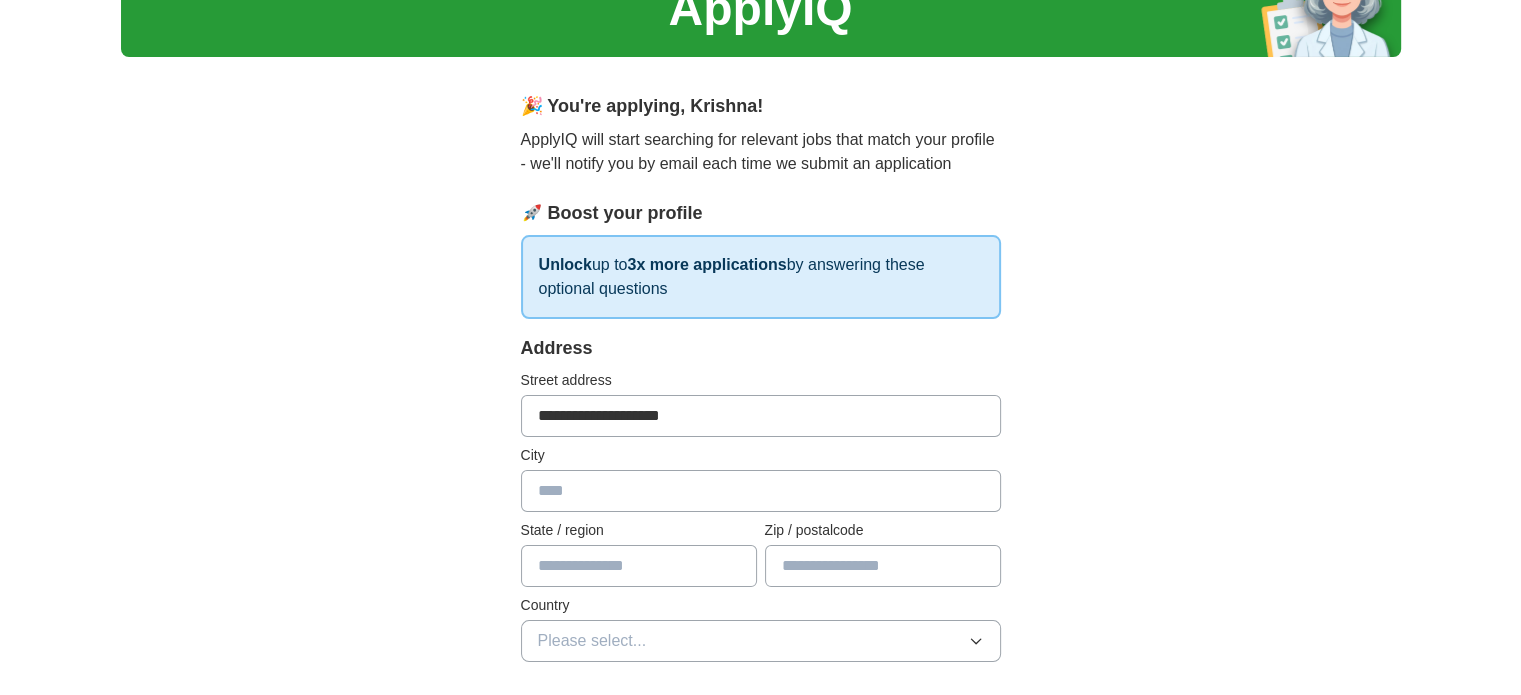 type on "******" 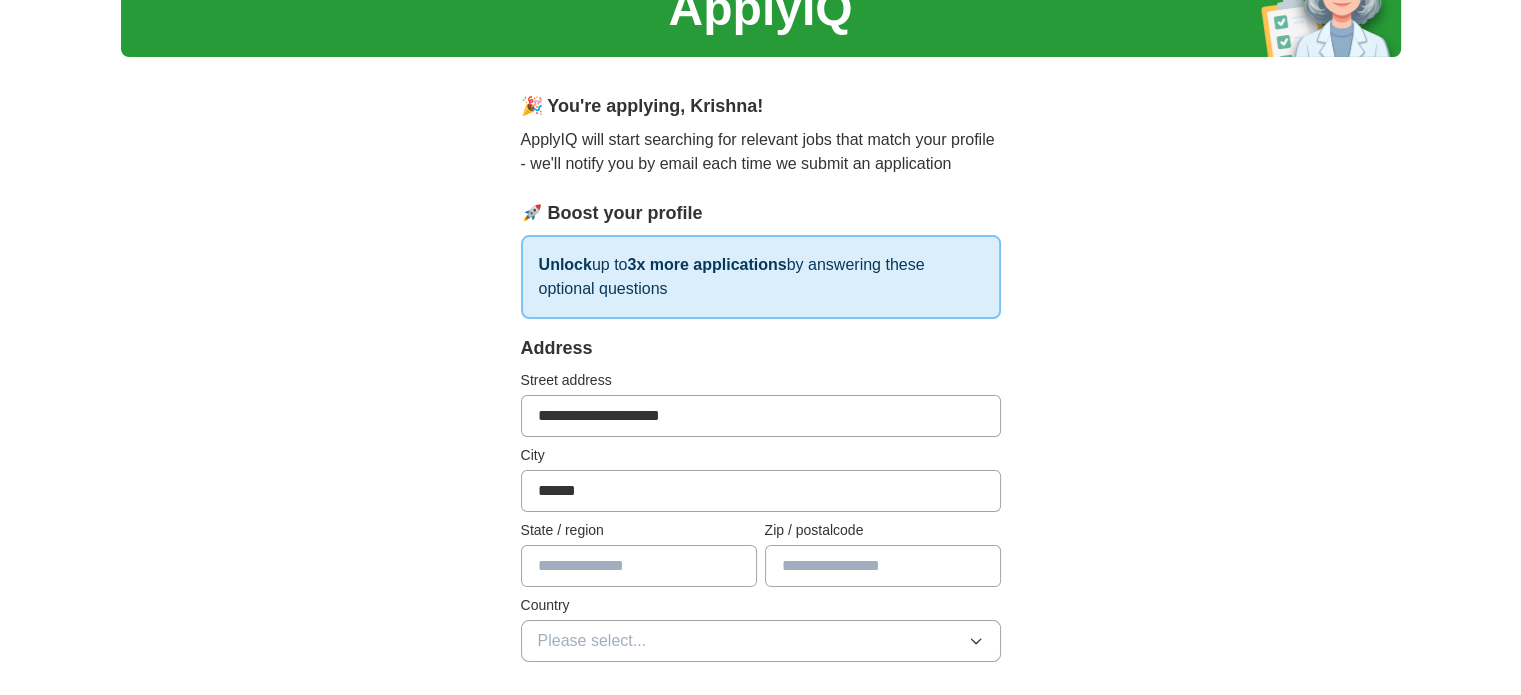 type on "**" 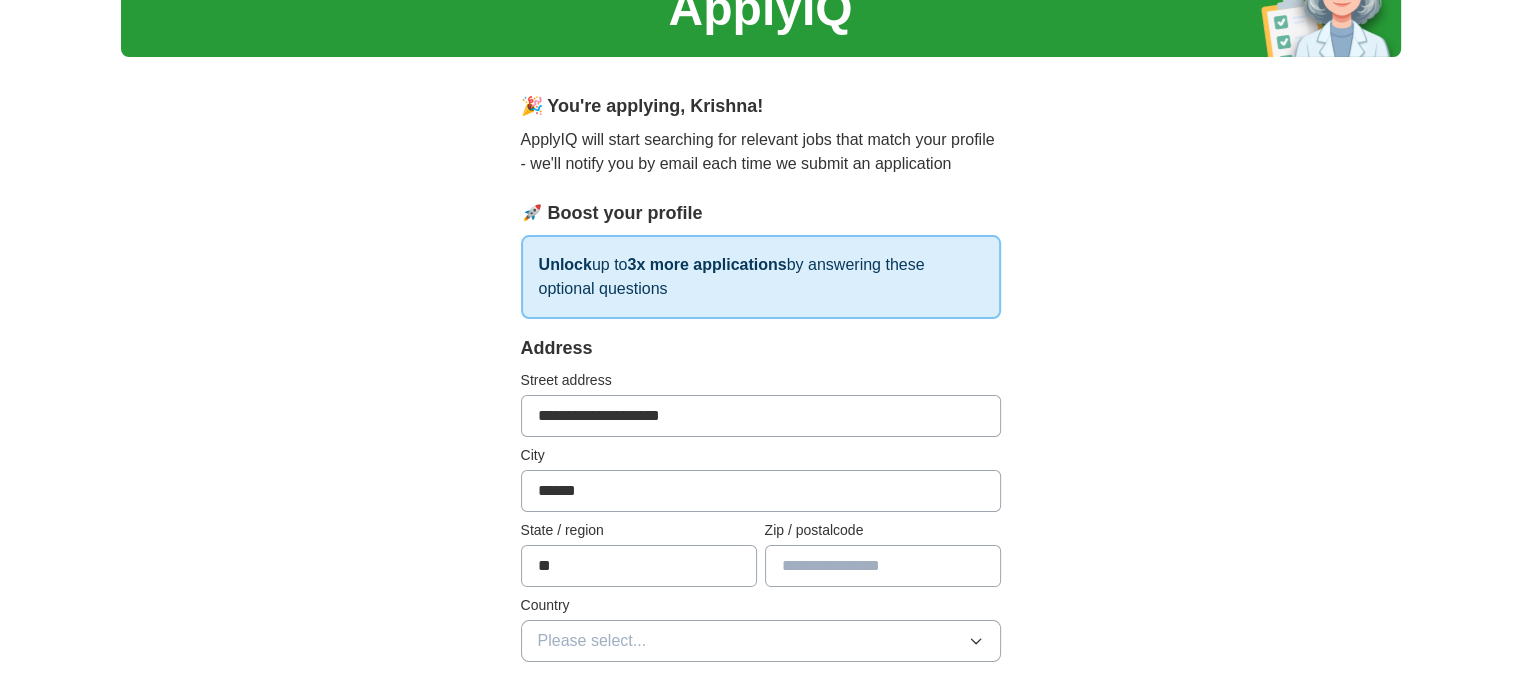 type on "*****" 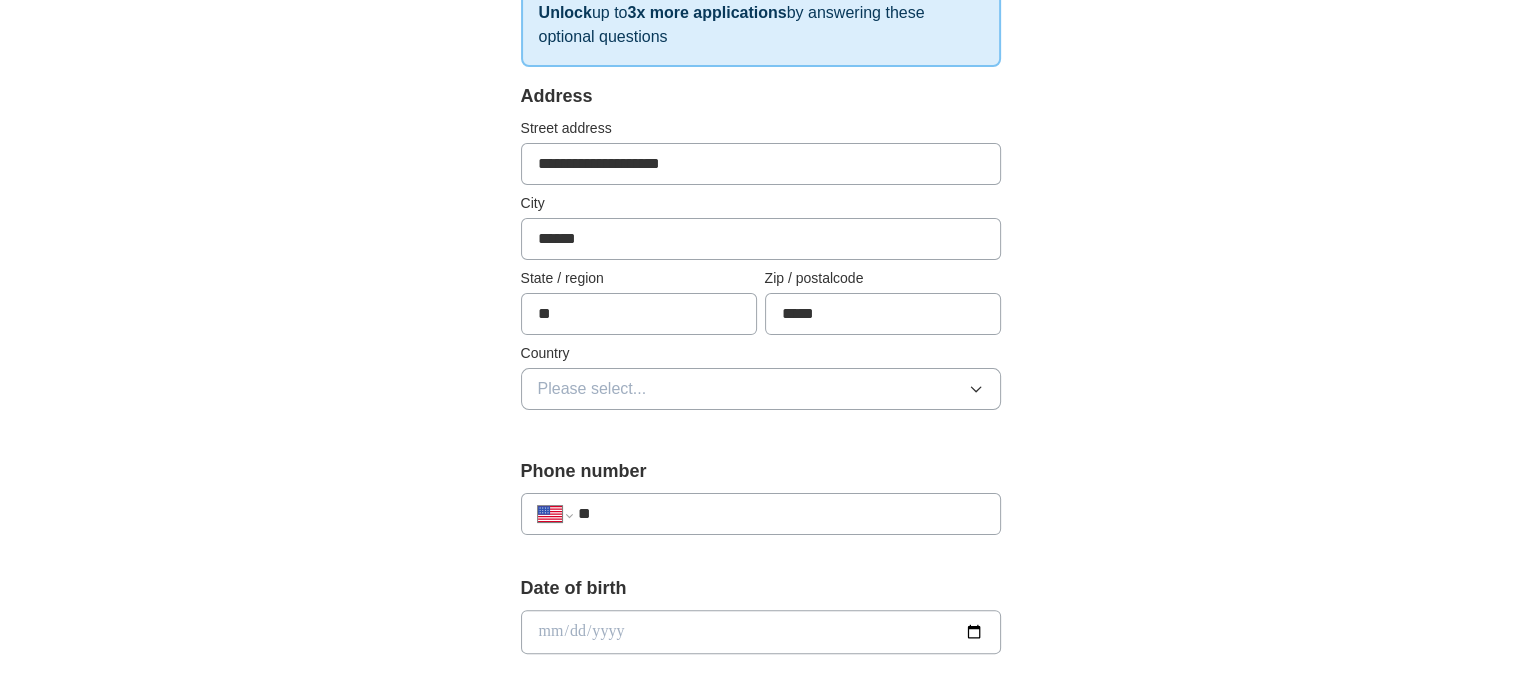 scroll, scrollTop: 400, scrollLeft: 0, axis: vertical 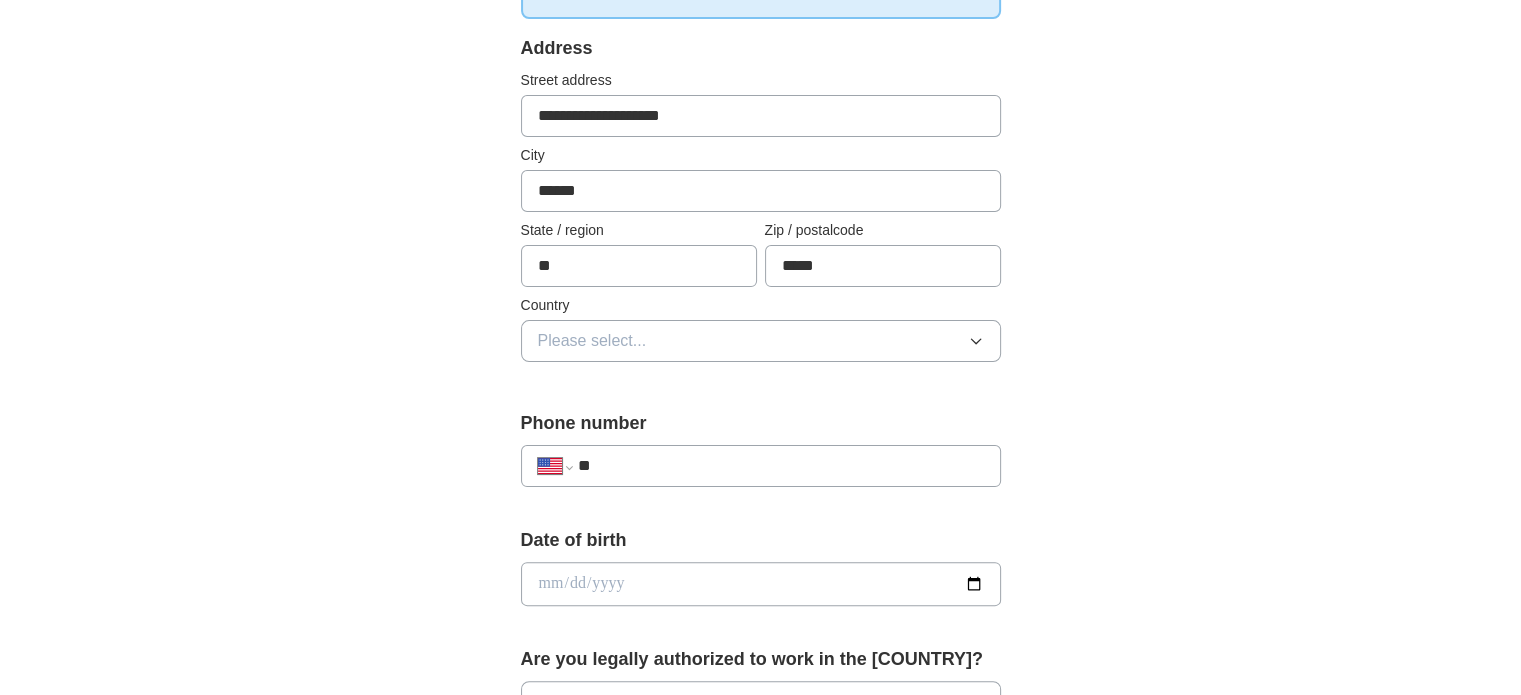 click on "Please select..." at bounding box center [592, 341] 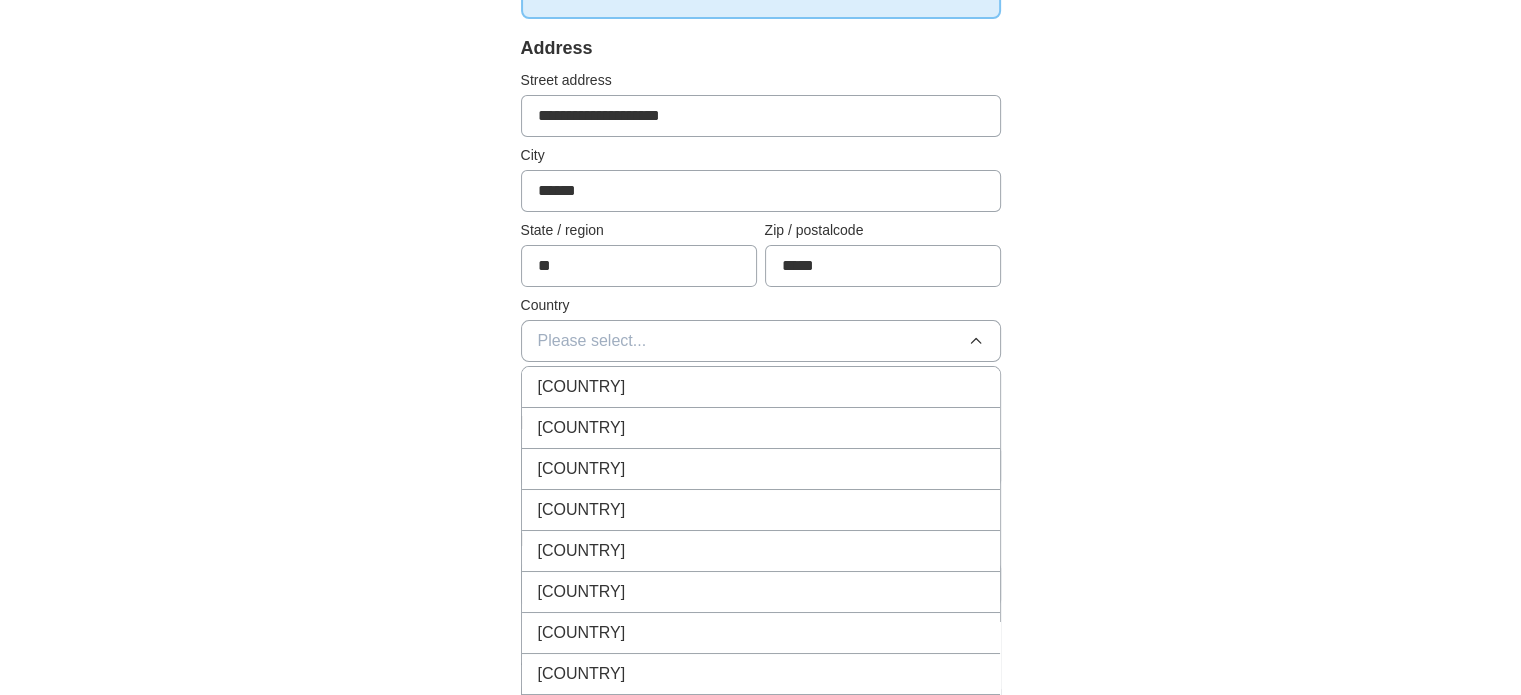 click on "[COUNTRY]" at bounding box center [582, 428] 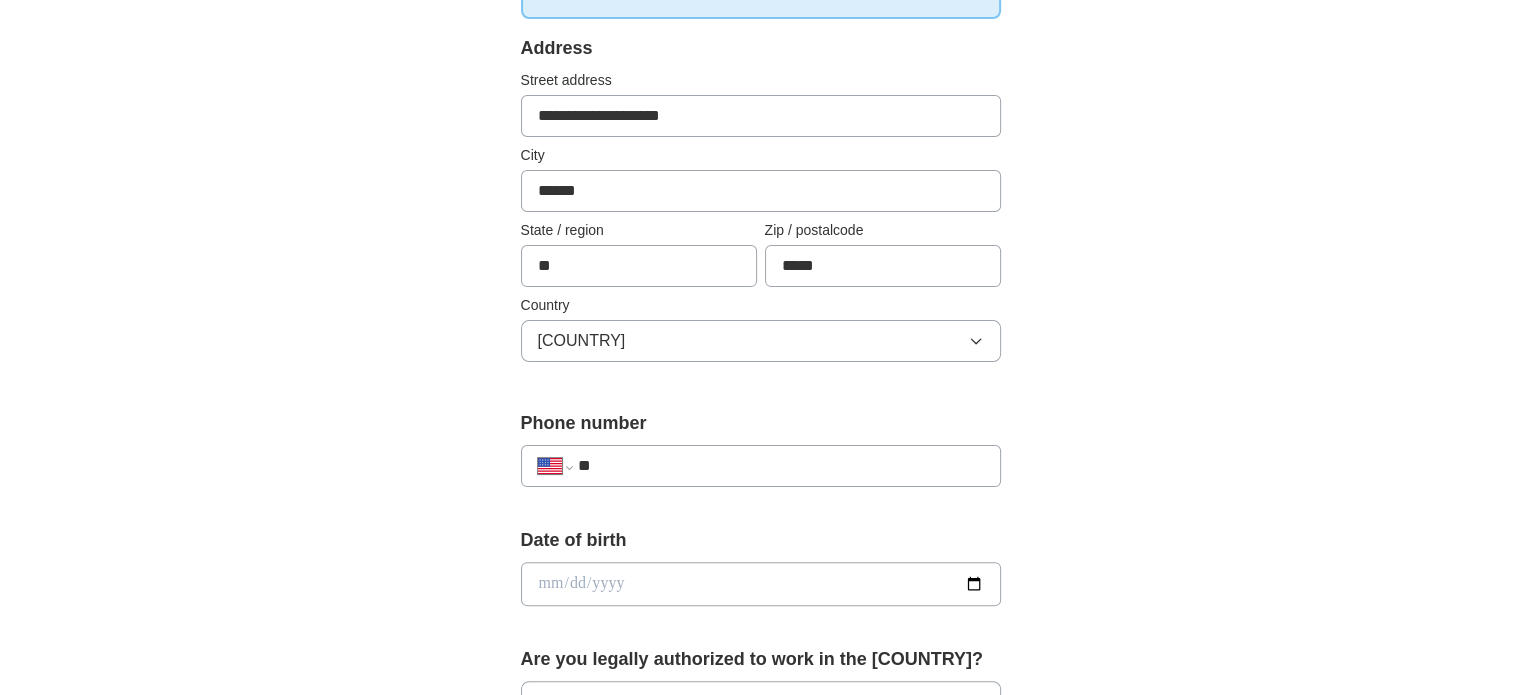 click on "**" at bounding box center [780, 466] 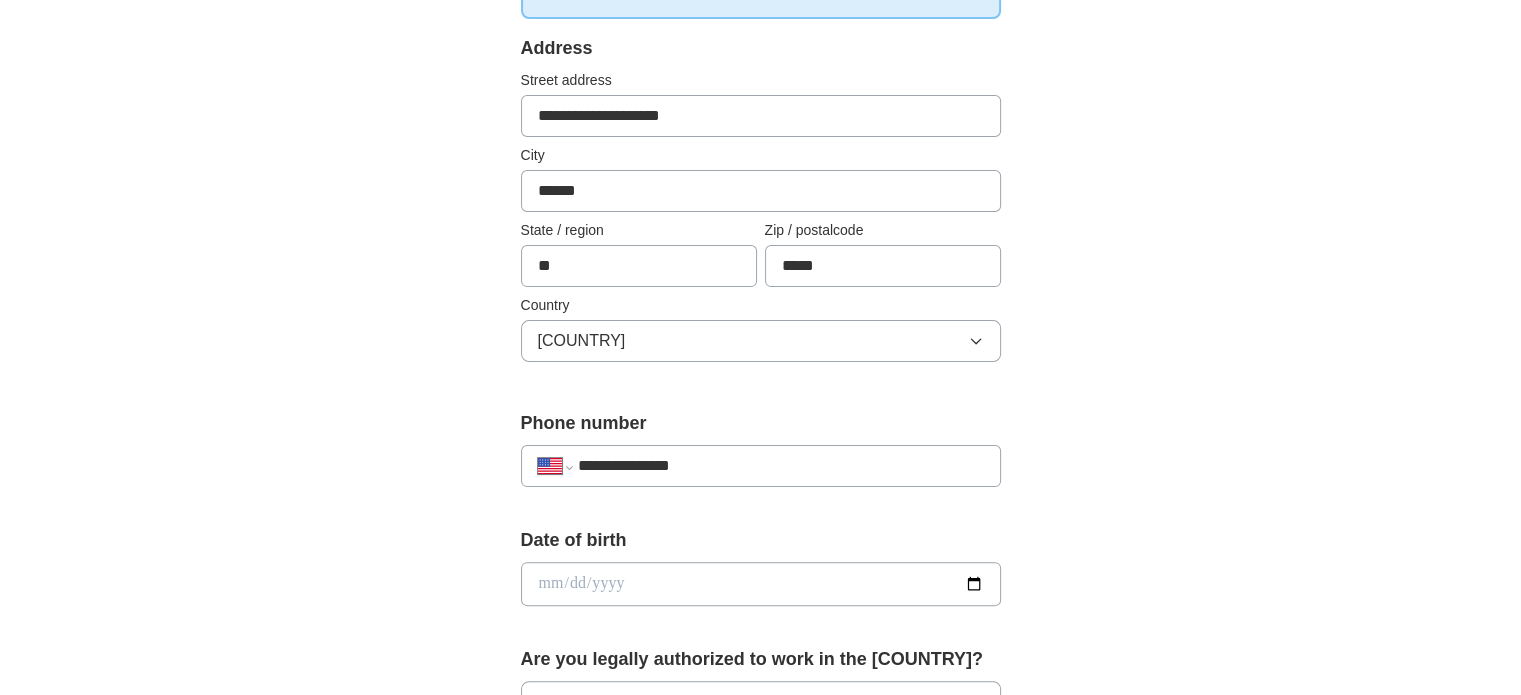 type on "**********" 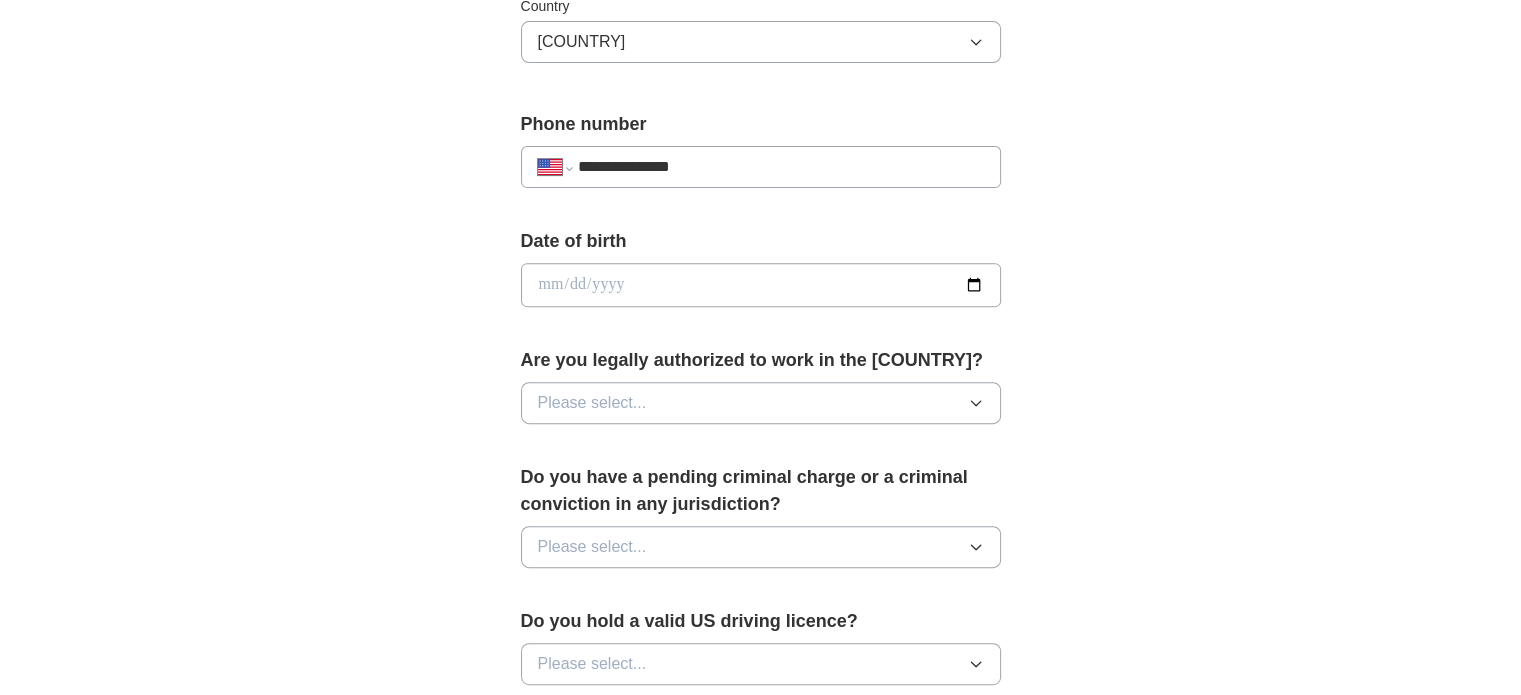 scroll, scrollTop: 700, scrollLeft: 0, axis: vertical 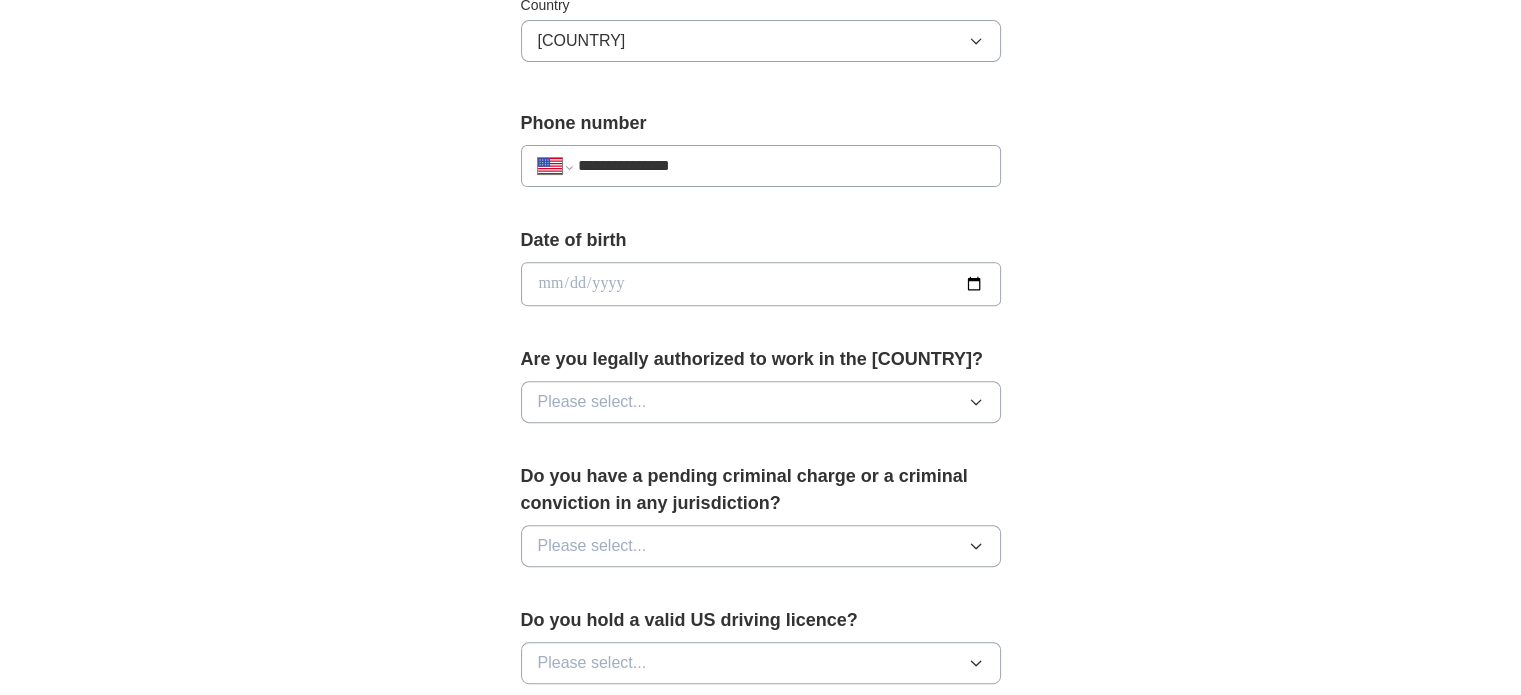click on "Please select..." at bounding box center [761, 402] 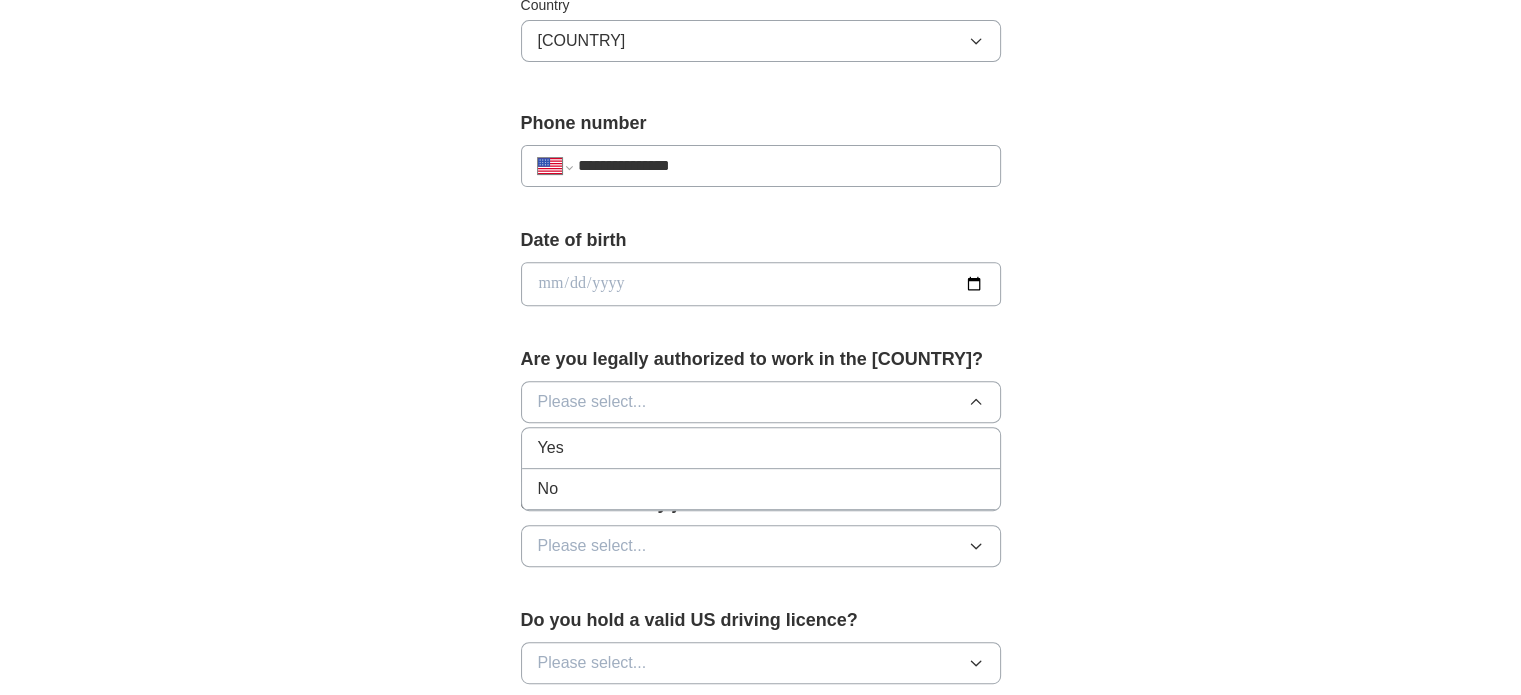 click on "Yes" at bounding box center [761, 448] 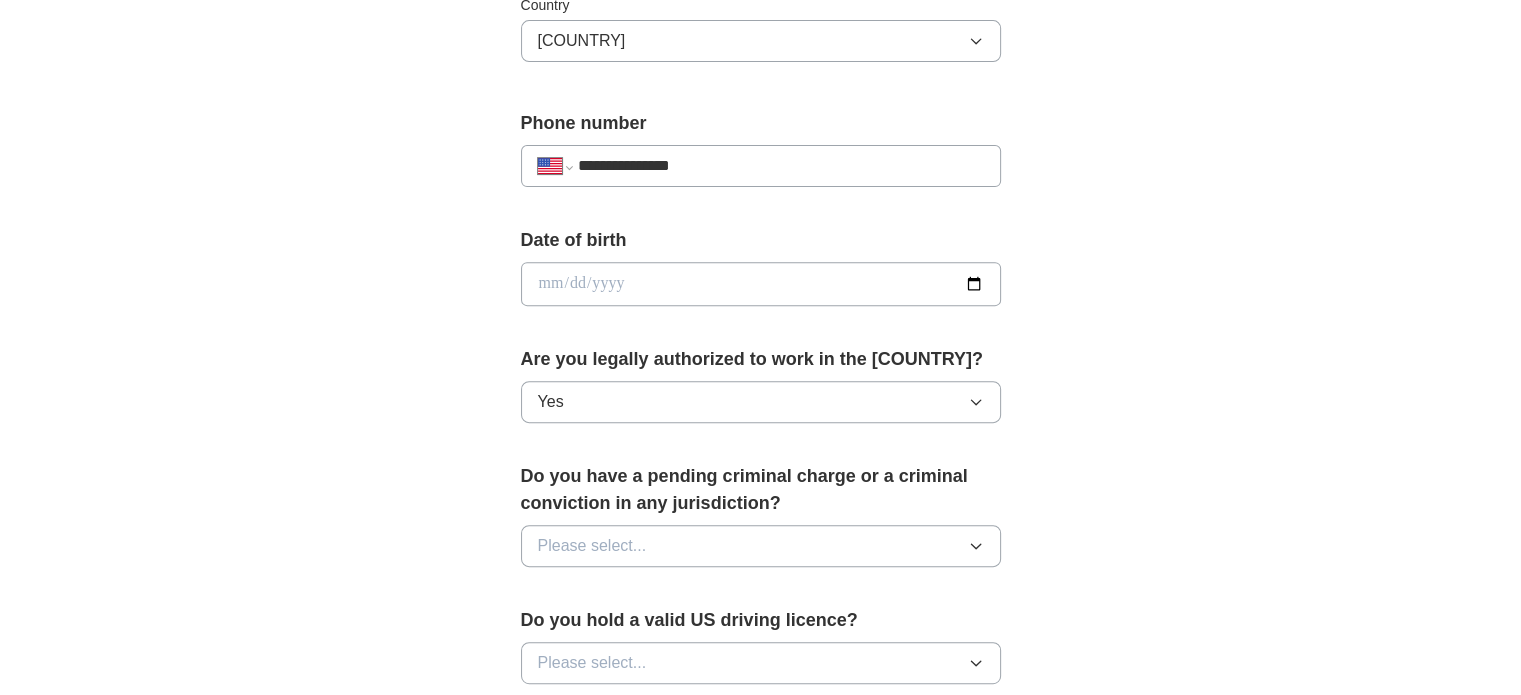 click on "Please select..." at bounding box center (761, 546) 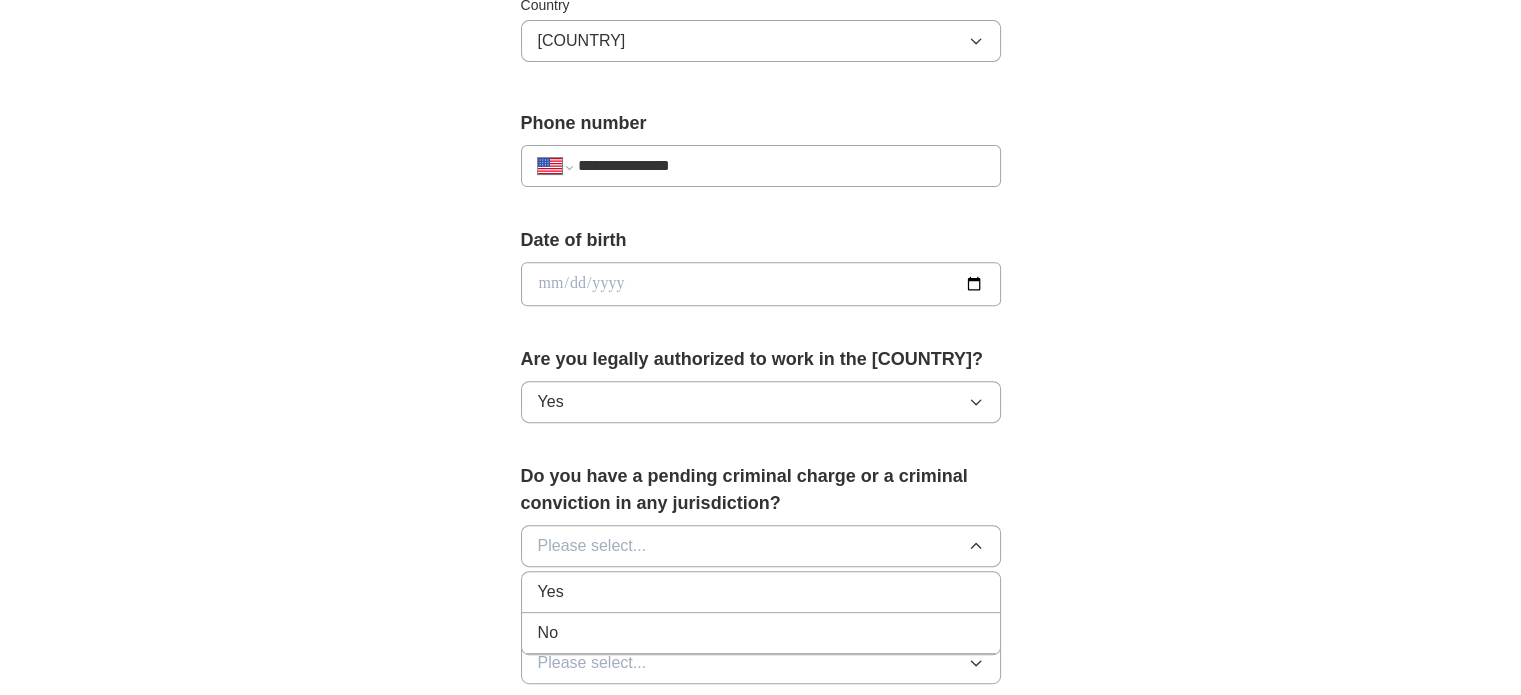 click on "No" at bounding box center [761, 633] 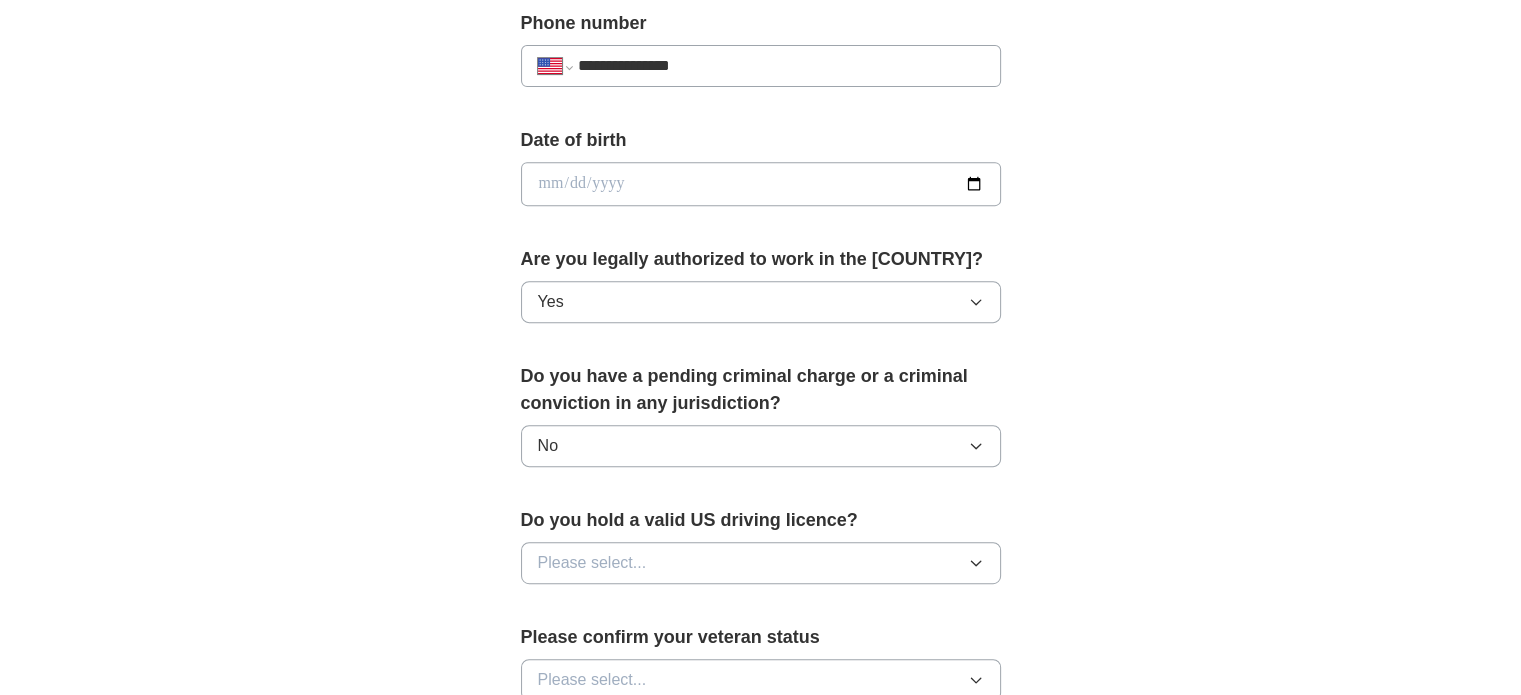 scroll, scrollTop: 900, scrollLeft: 0, axis: vertical 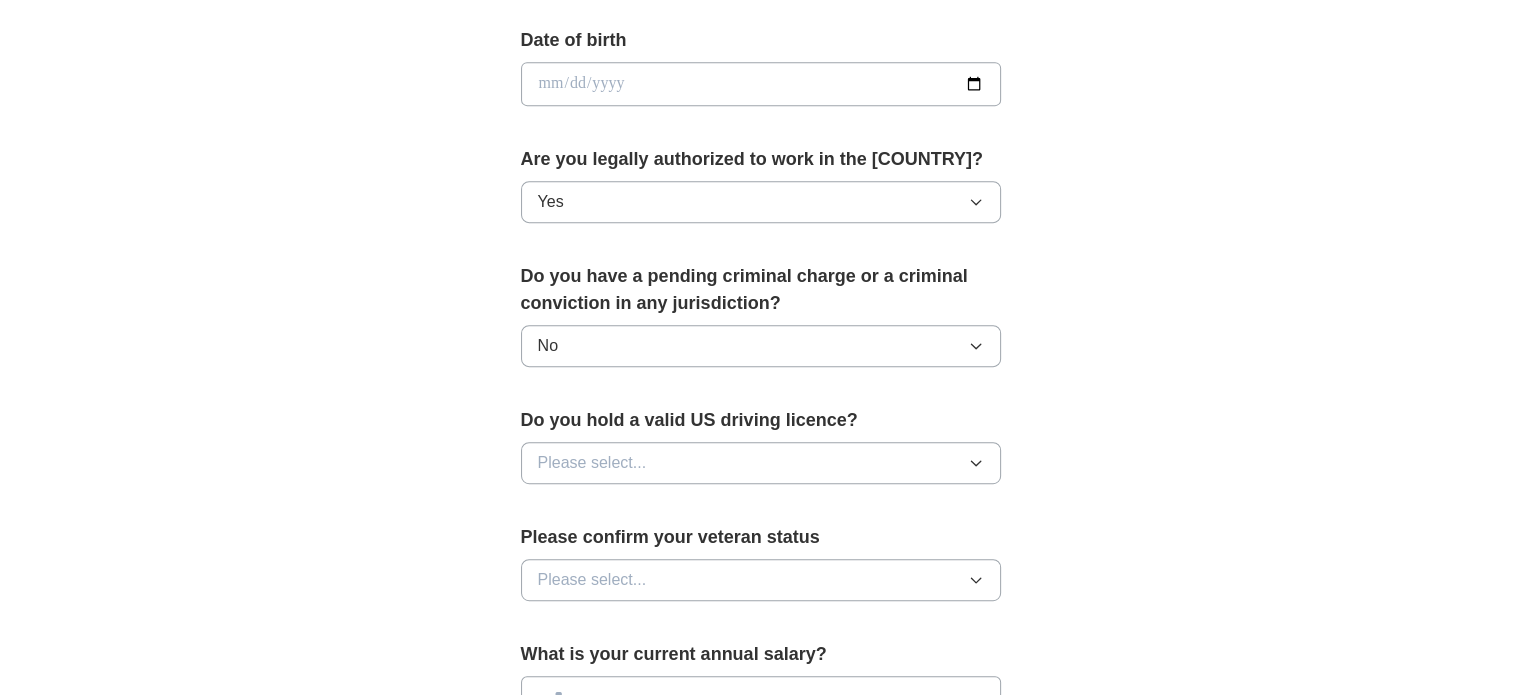 click on "Please select..." at bounding box center (592, 463) 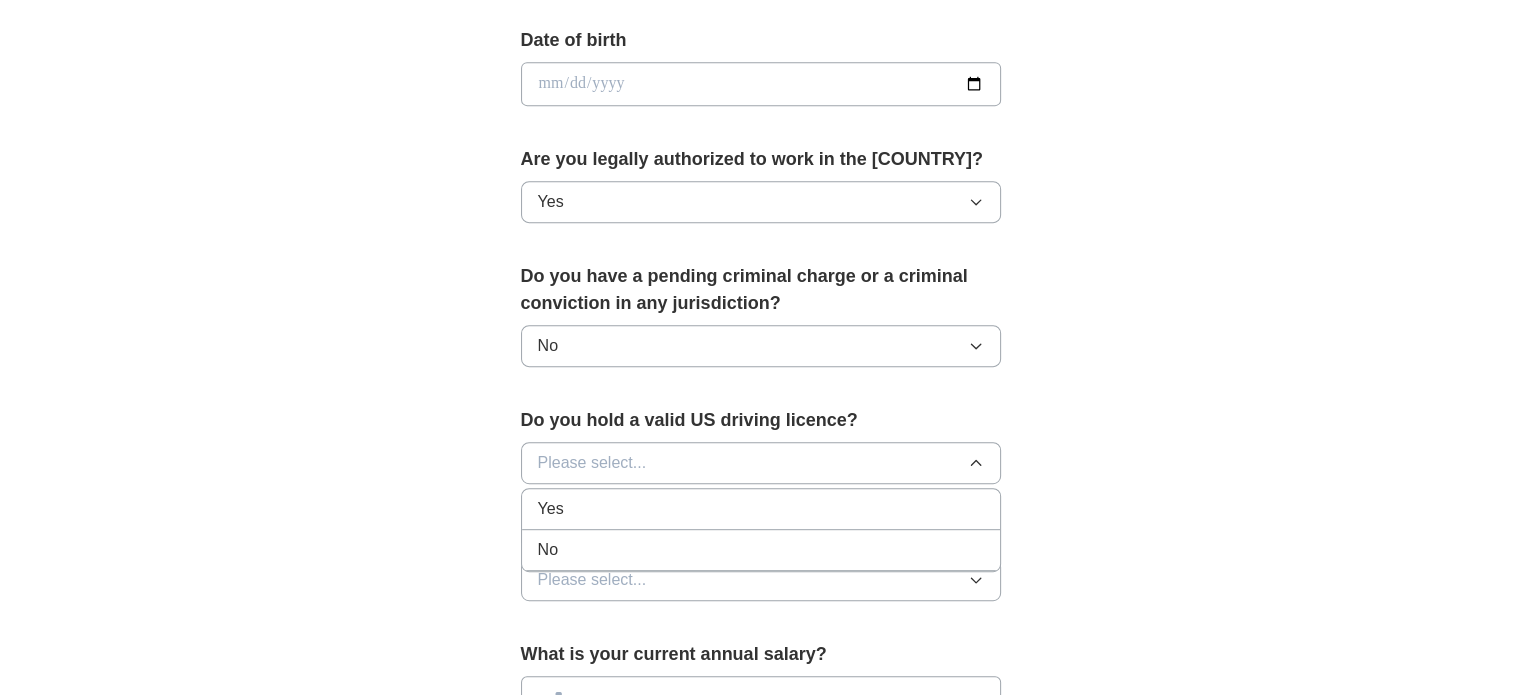 click on "Yes" at bounding box center (761, 509) 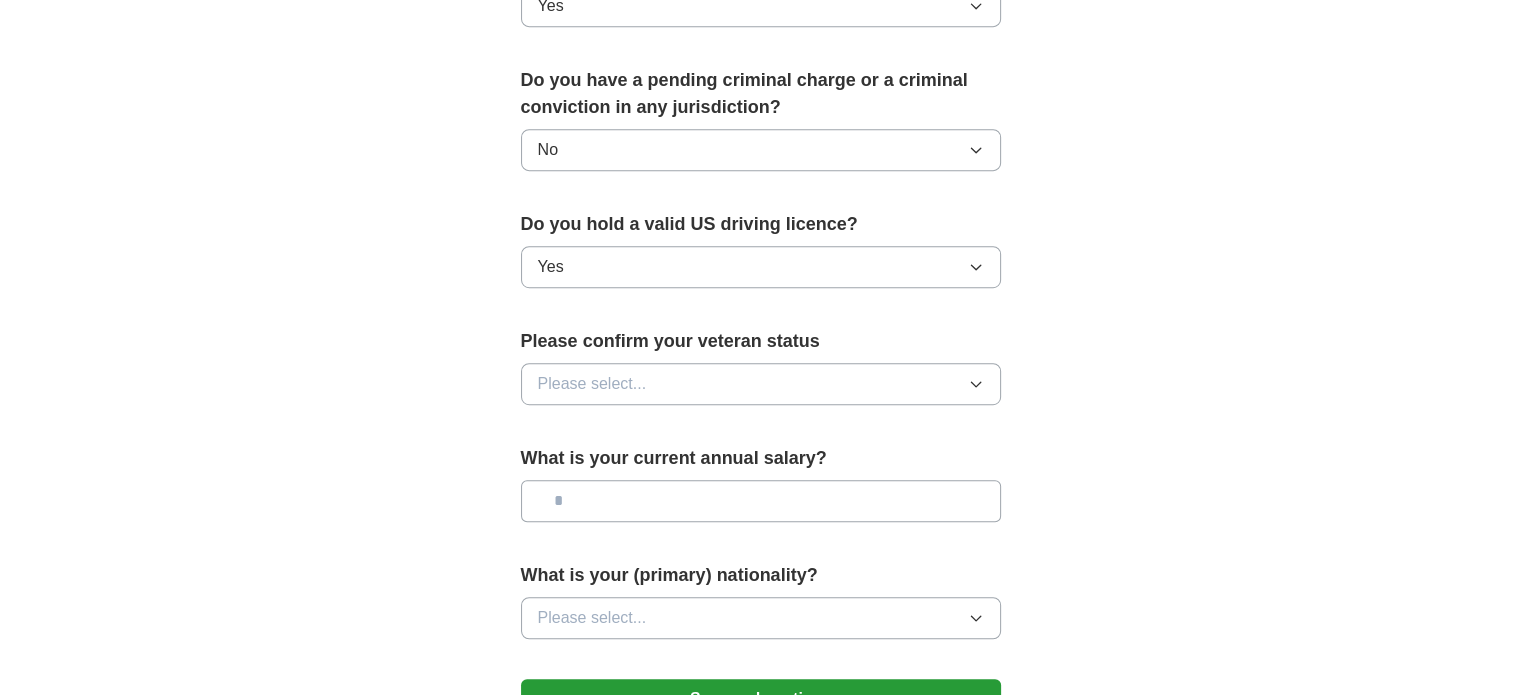 scroll, scrollTop: 1100, scrollLeft: 0, axis: vertical 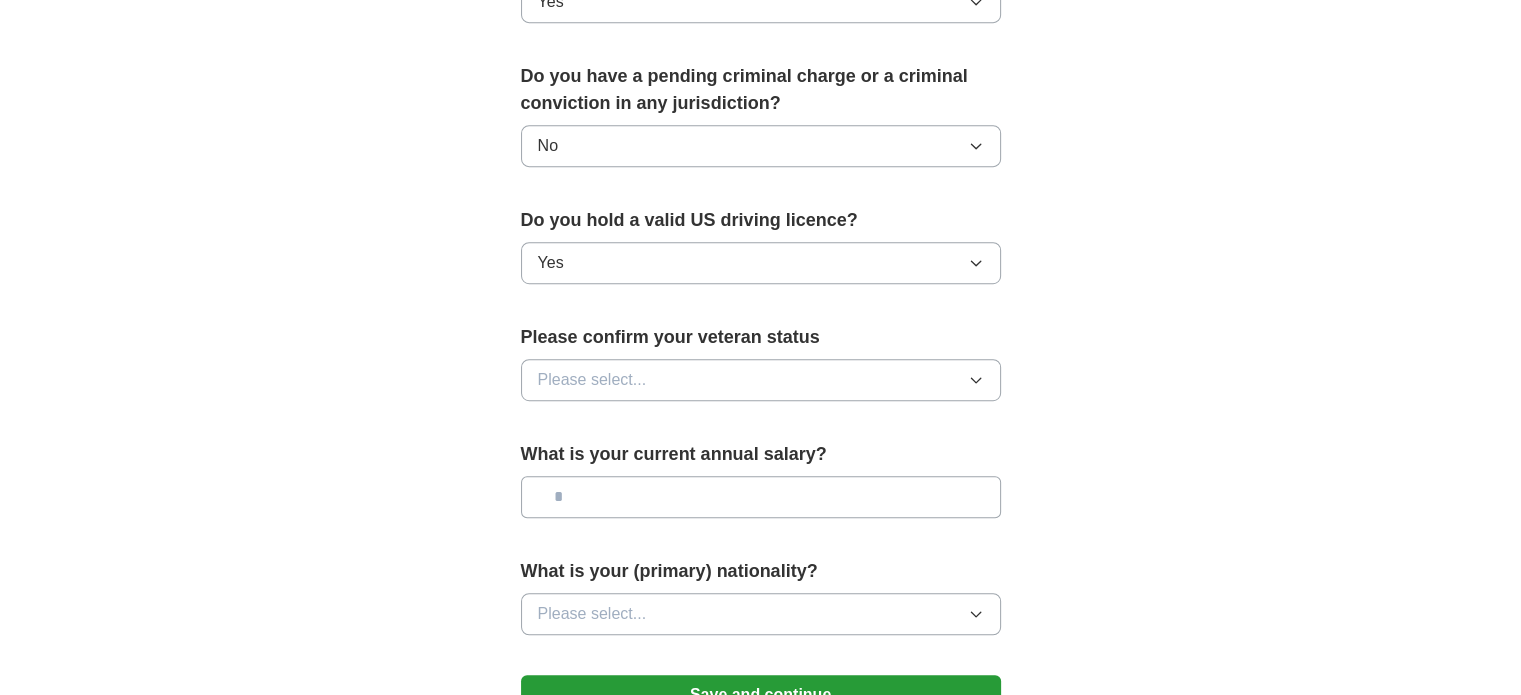 click on "Please select..." at bounding box center [592, 380] 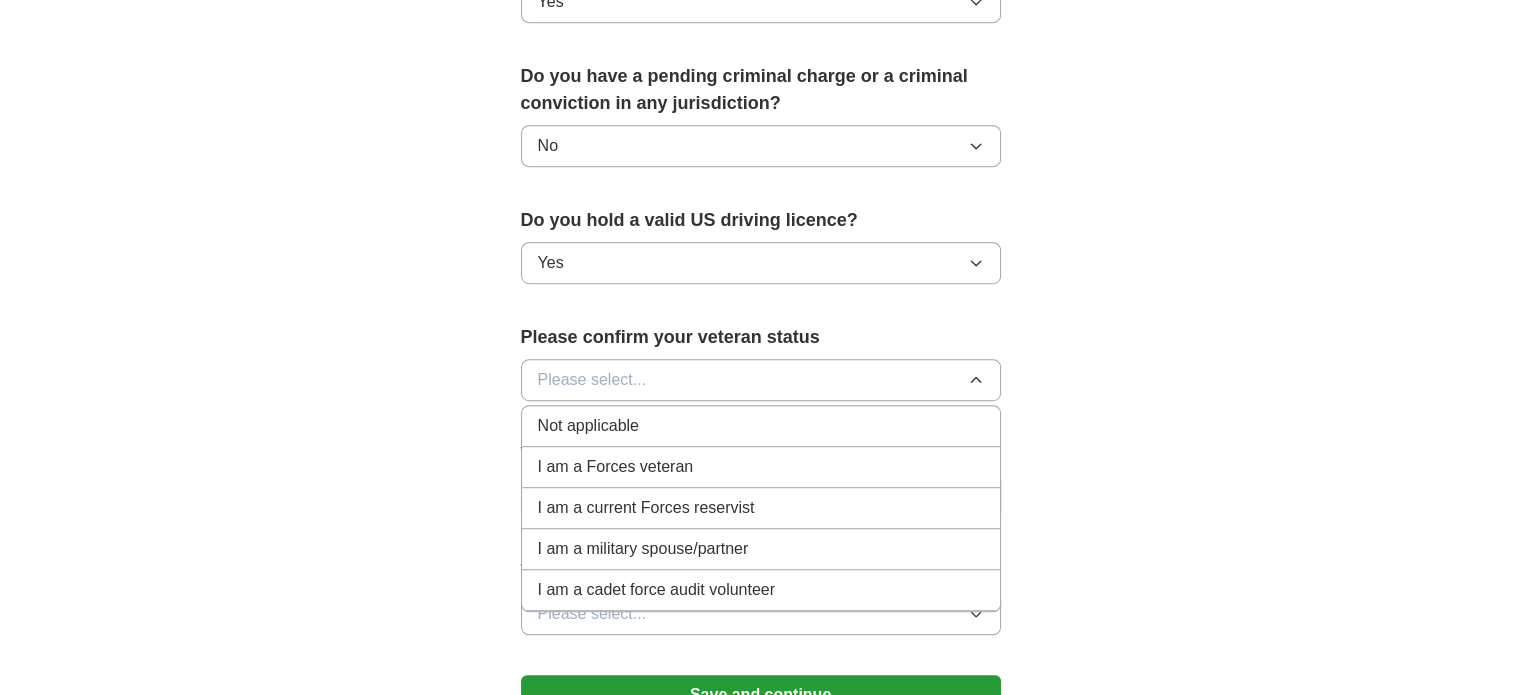 click on "Not applicable" at bounding box center [588, 426] 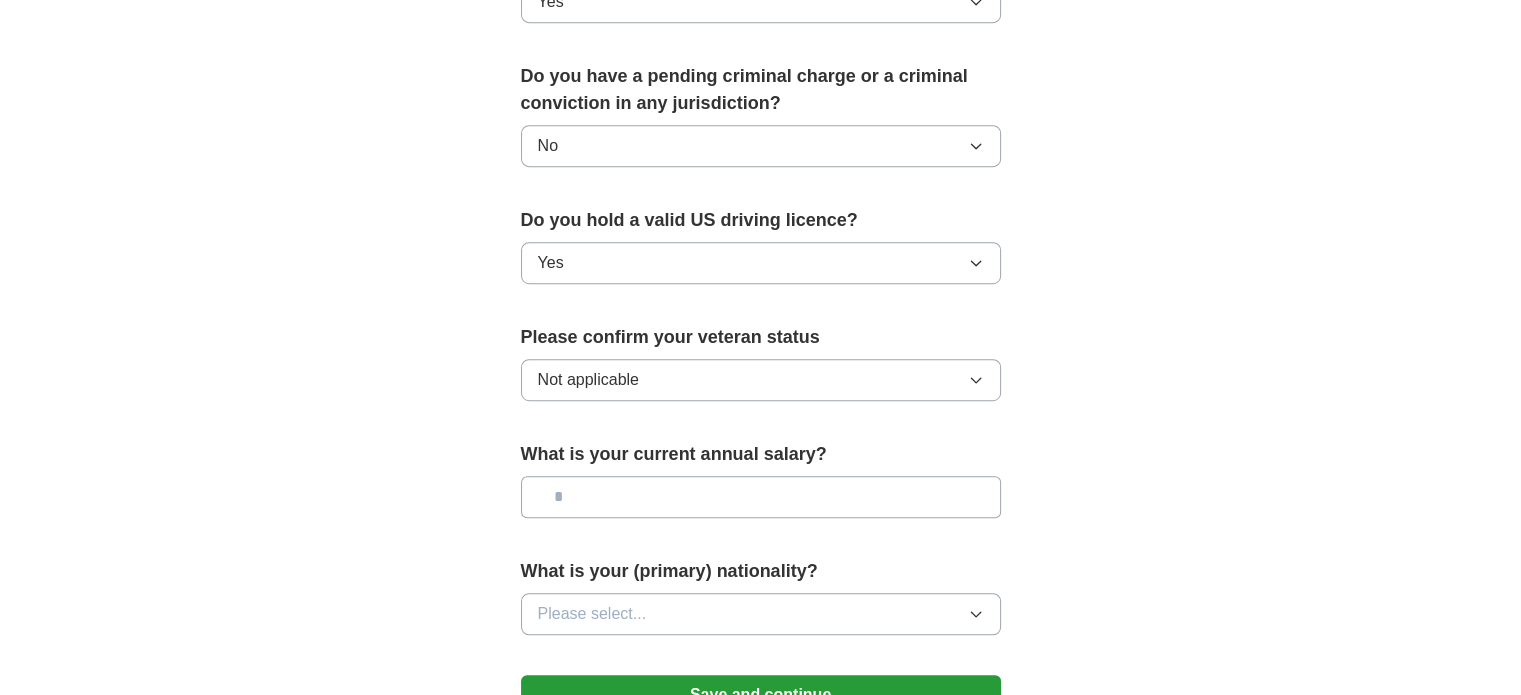 click at bounding box center (761, 497) 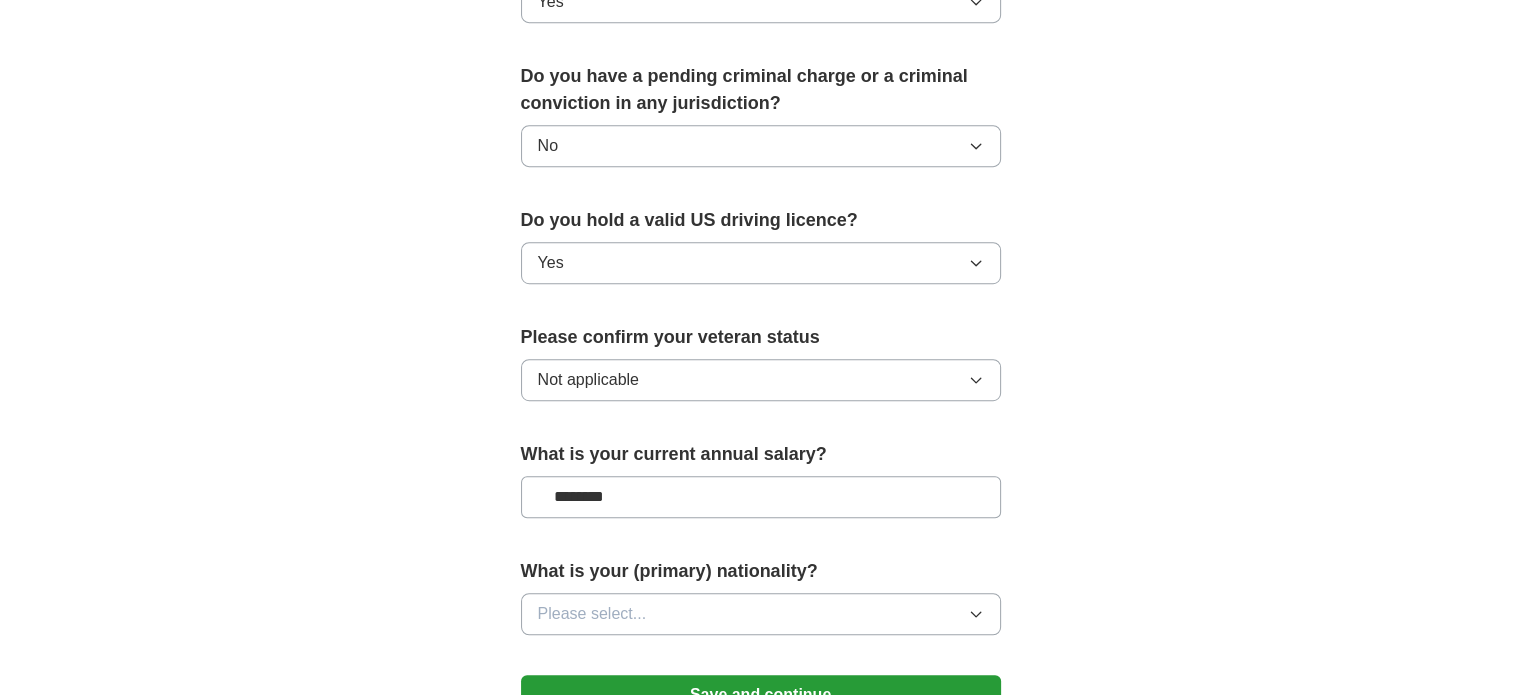 type on "********" 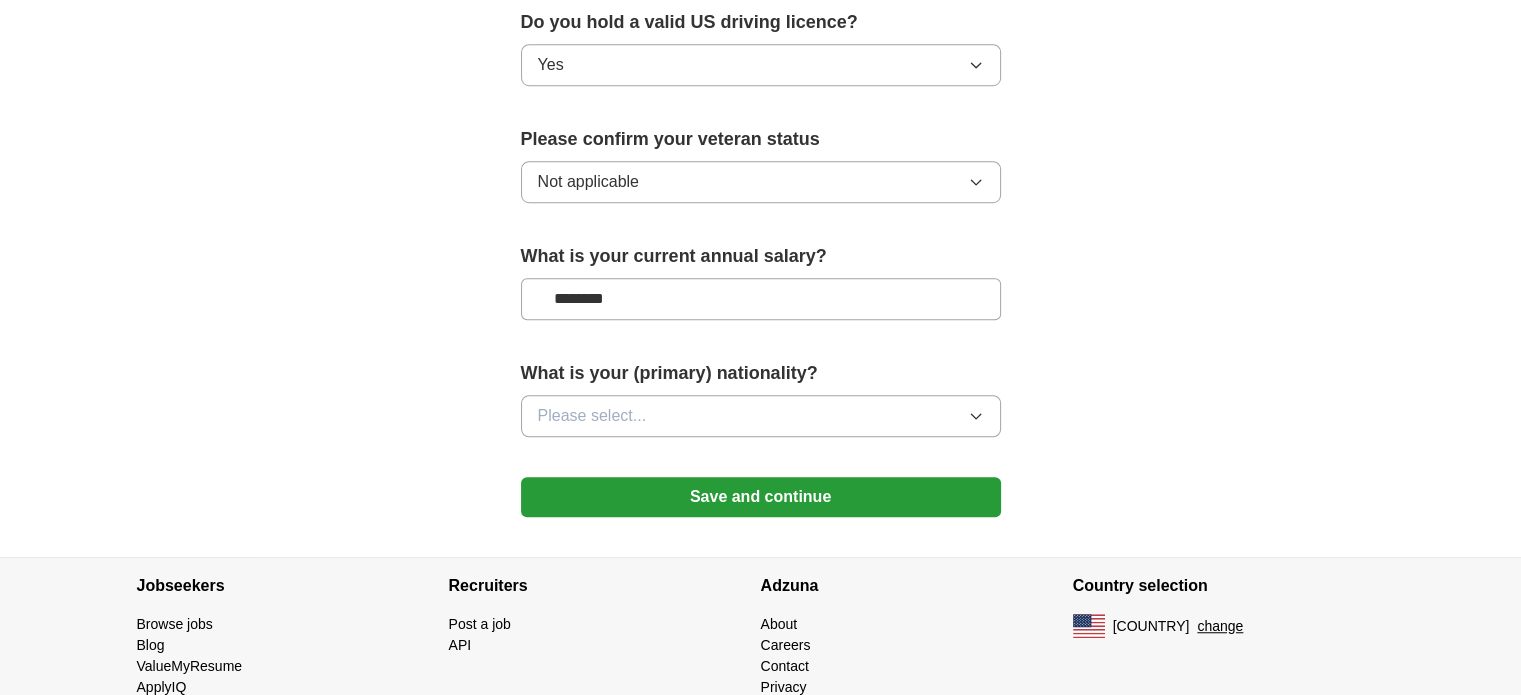 scroll, scrollTop: 1300, scrollLeft: 0, axis: vertical 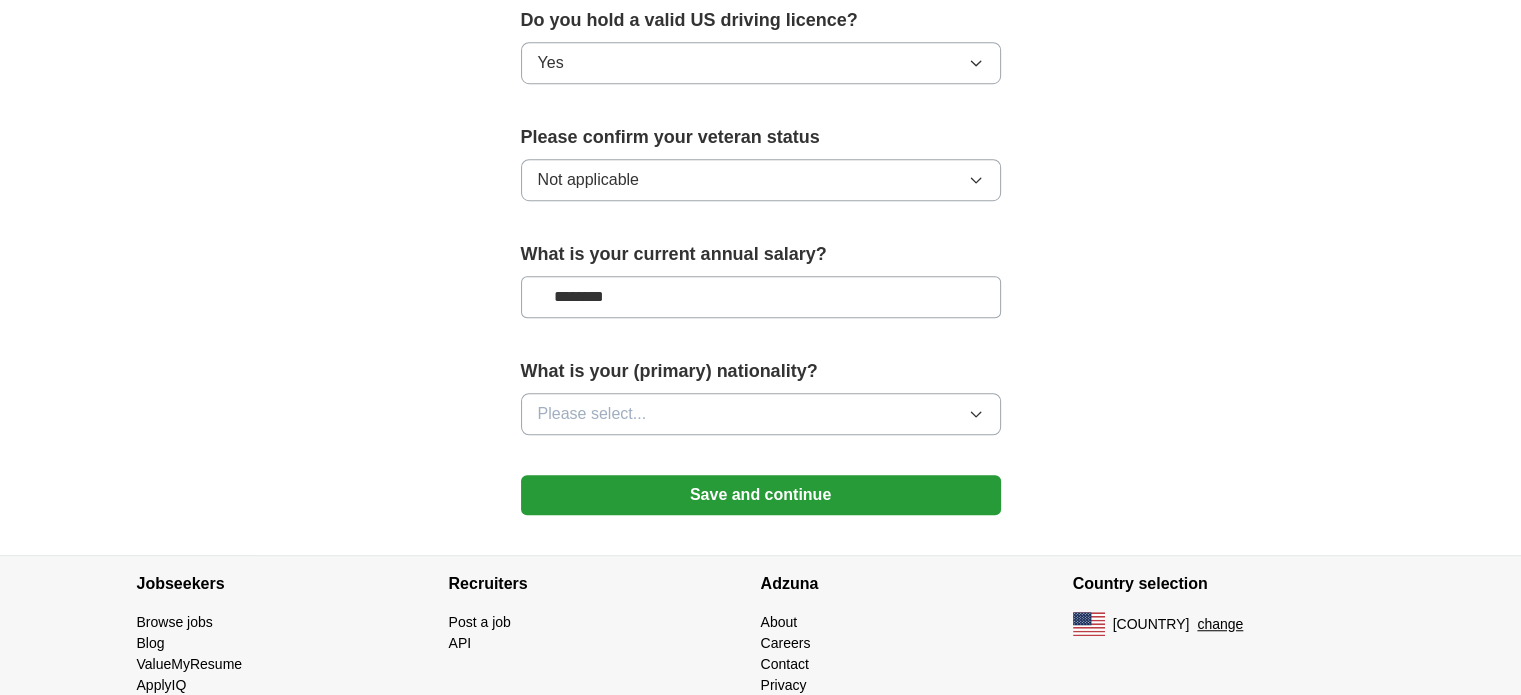 click on "Please select..." at bounding box center (761, 414) 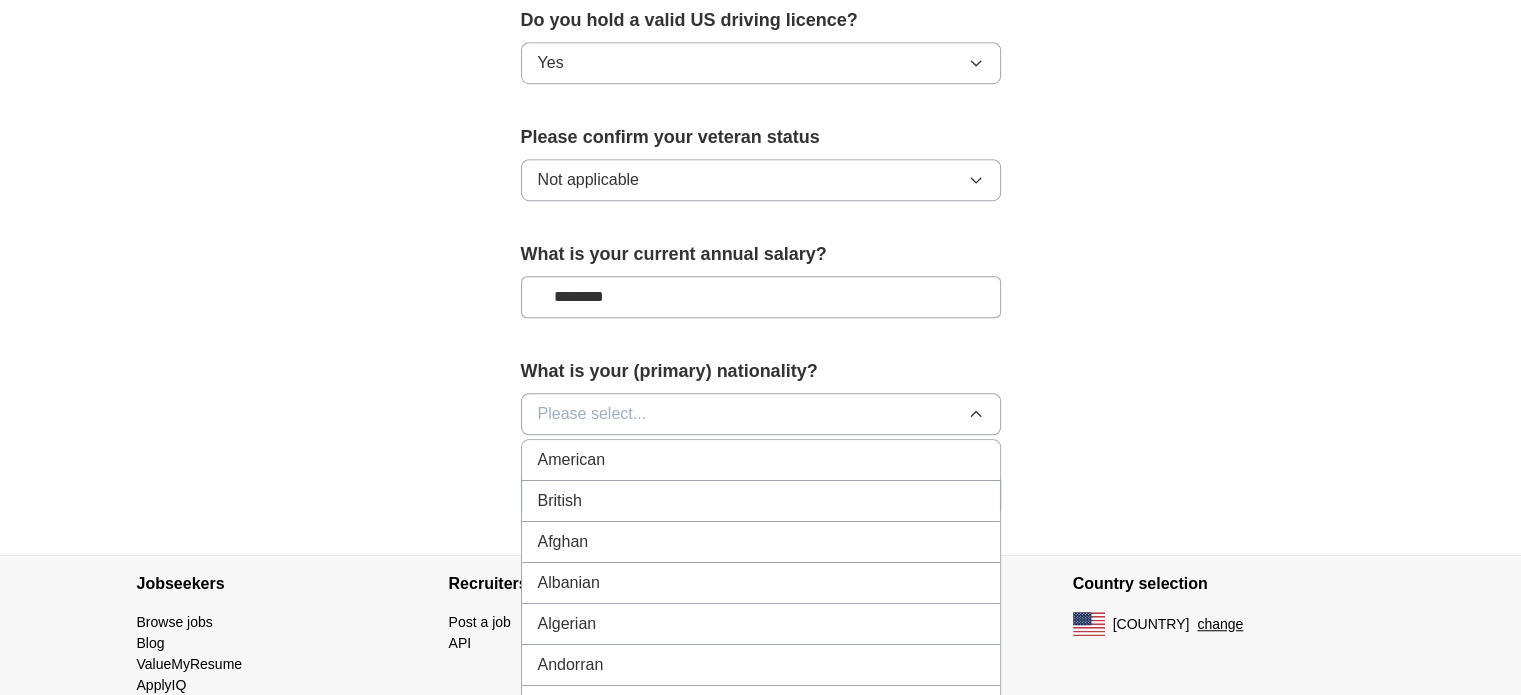 type 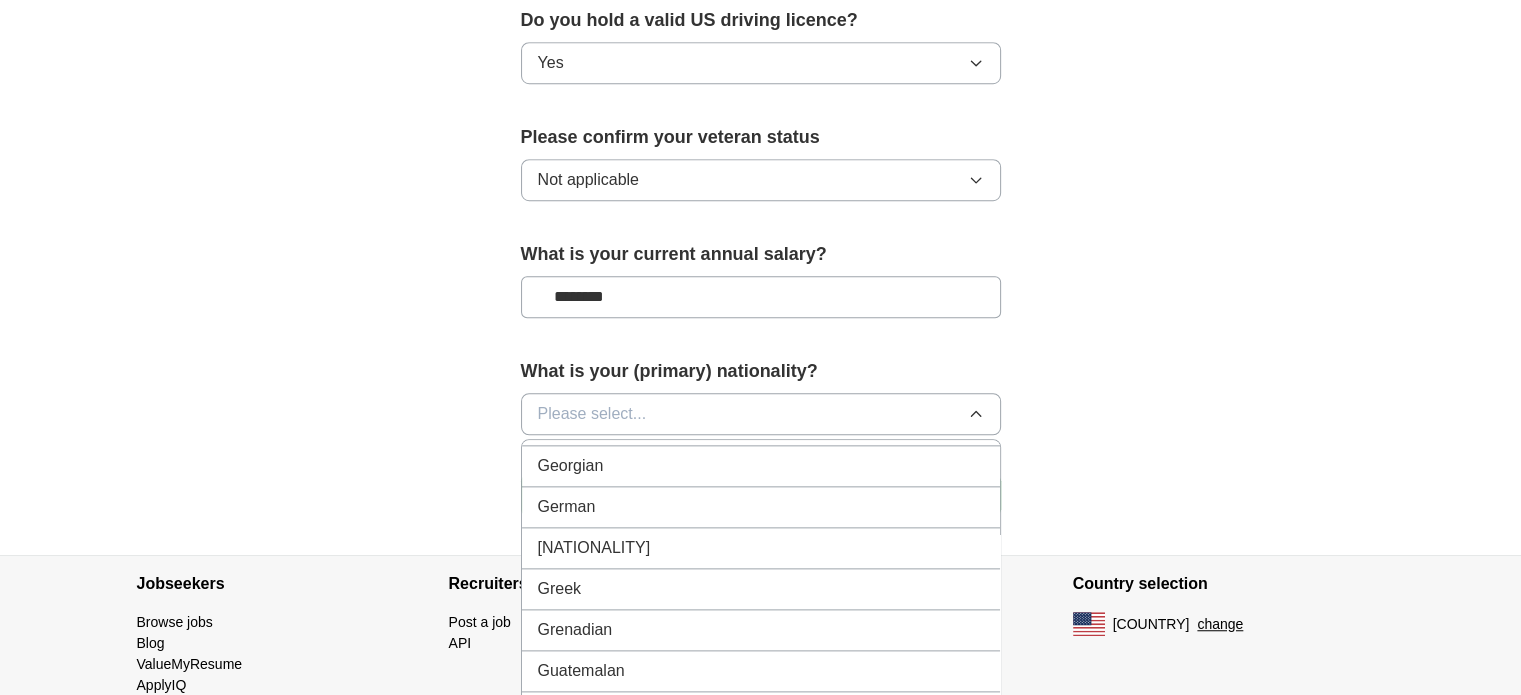 scroll, scrollTop: 3200, scrollLeft: 0, axis: vertical 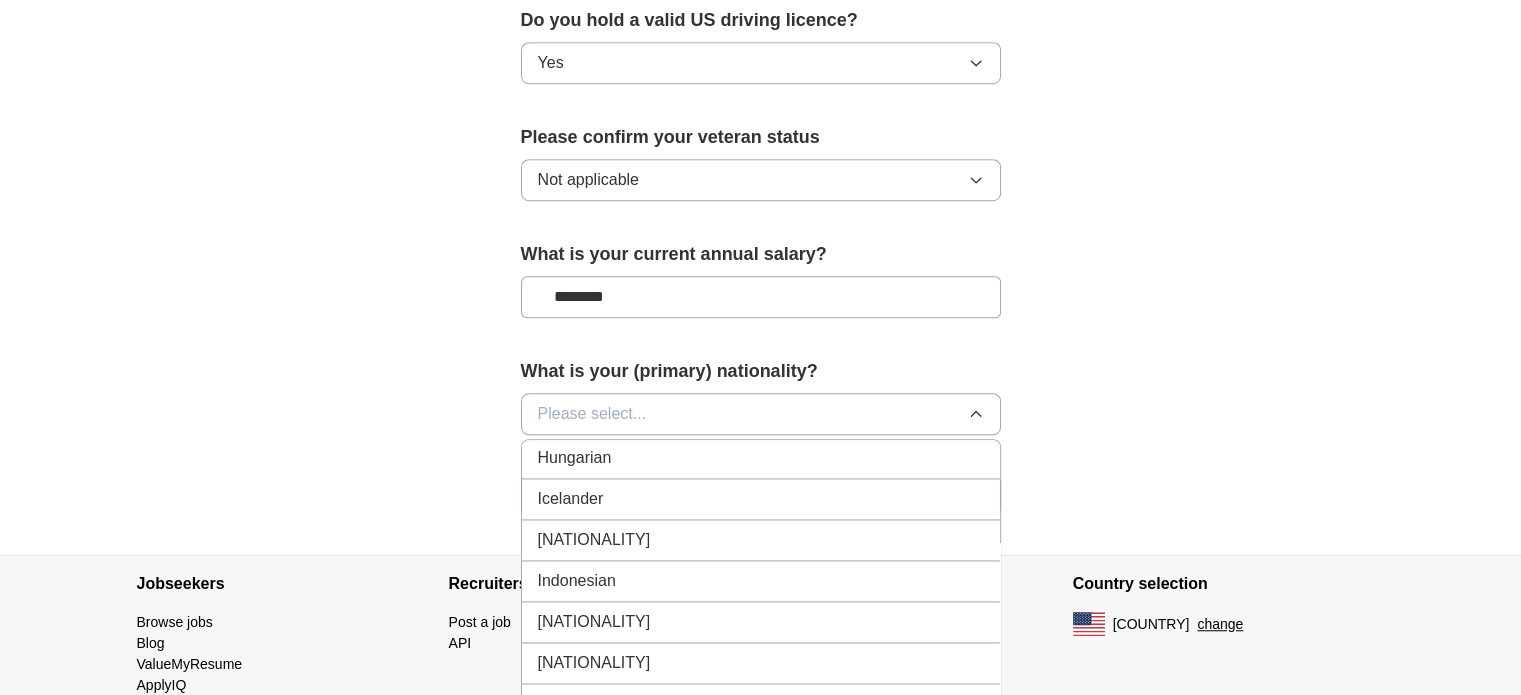 click on "[NATIONALITY]" at bounding box center [761, 540] 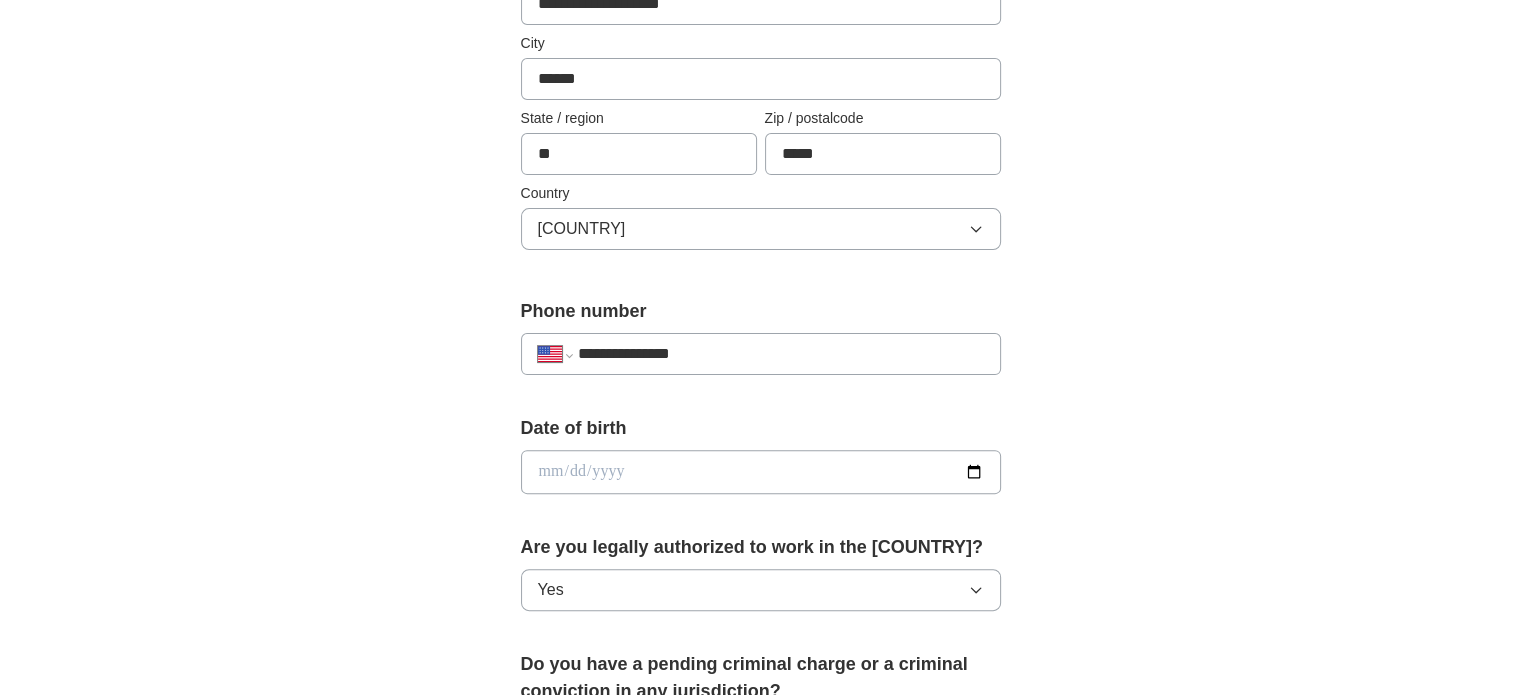 scroll, scrollTop: 500, scrollLeft: 0, axis: vertical 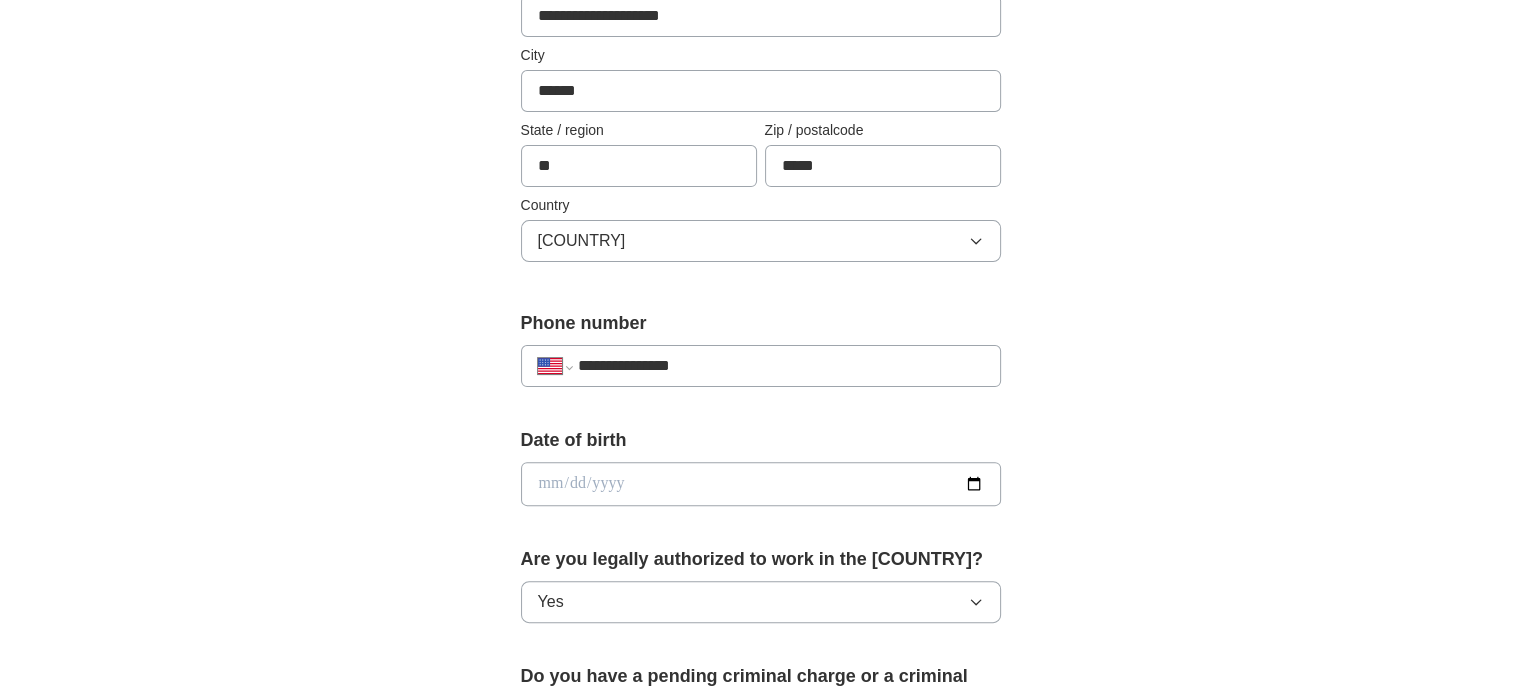 click at bounding box center [761, 484] 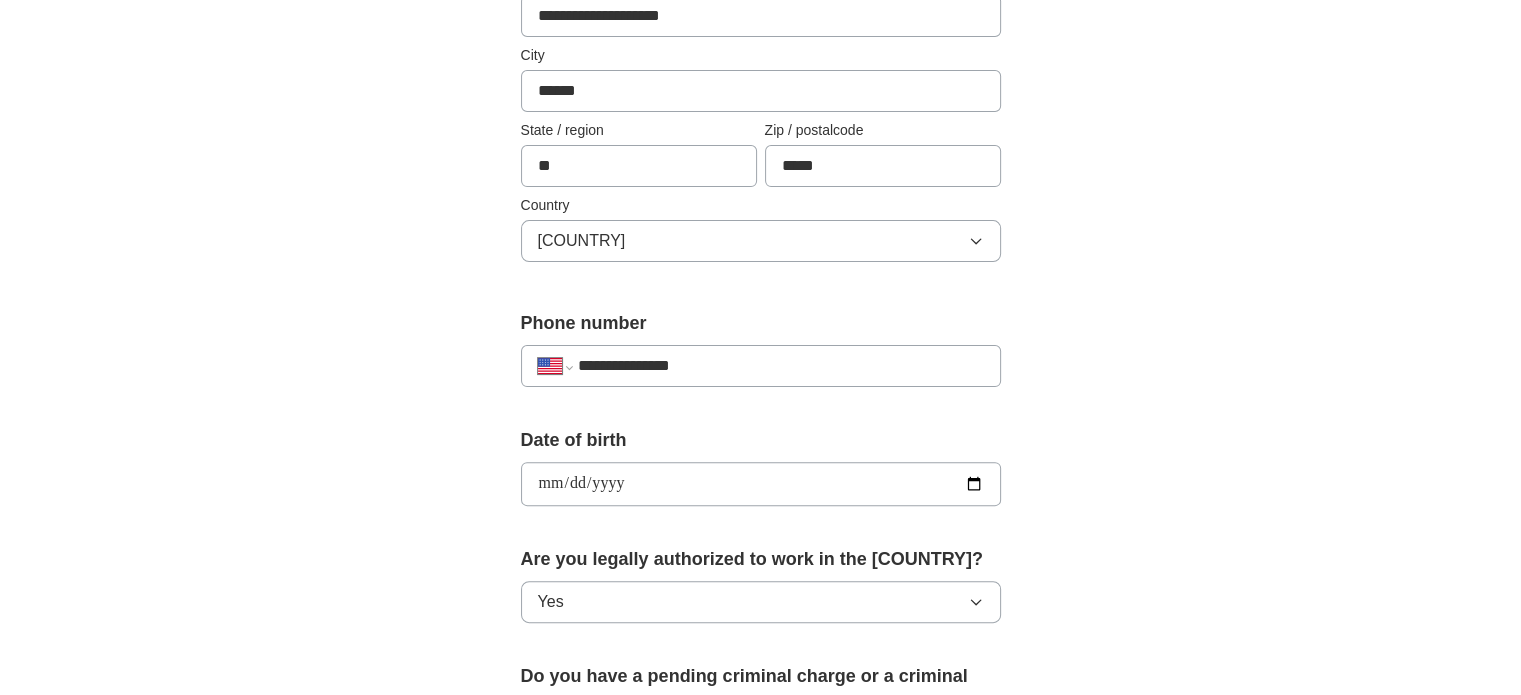 type on "**********" 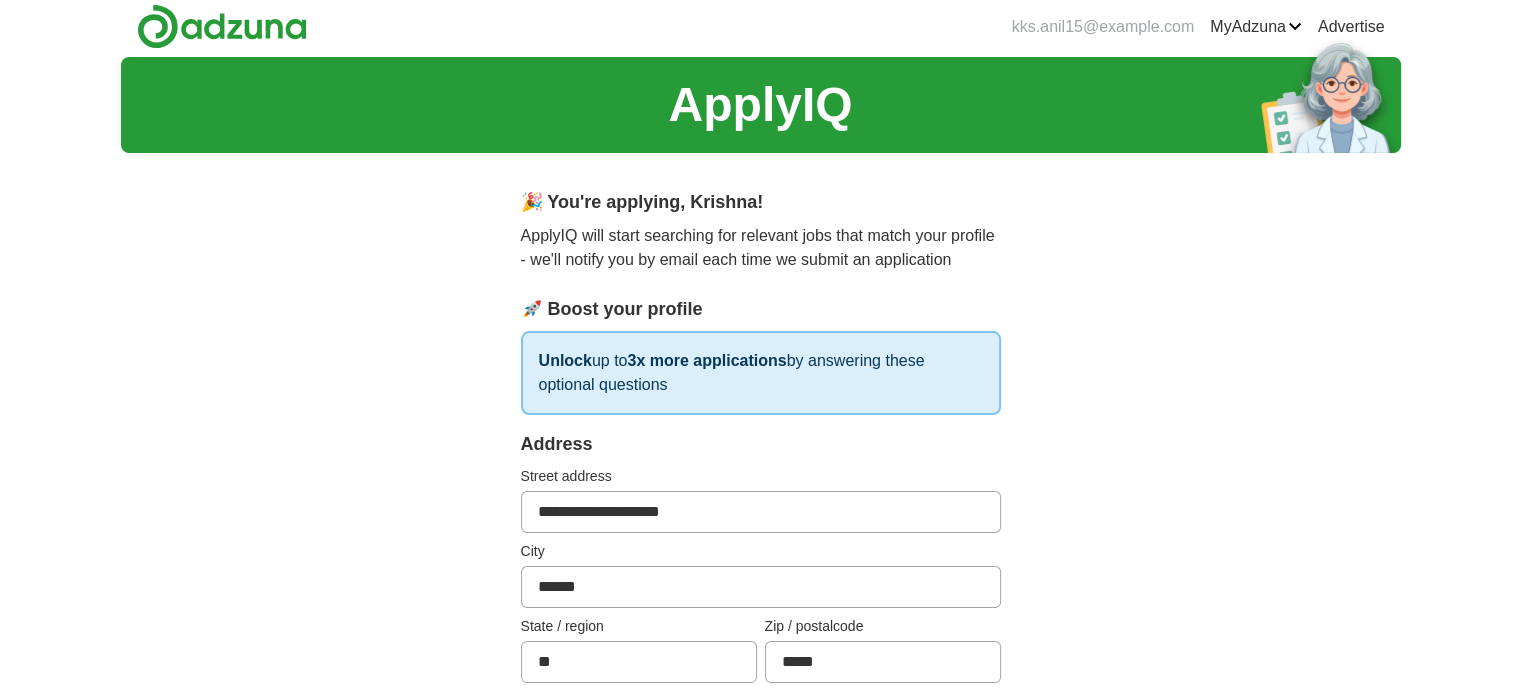 scroll, scrollTop: 0, scrollLeft: 0, axis: both 